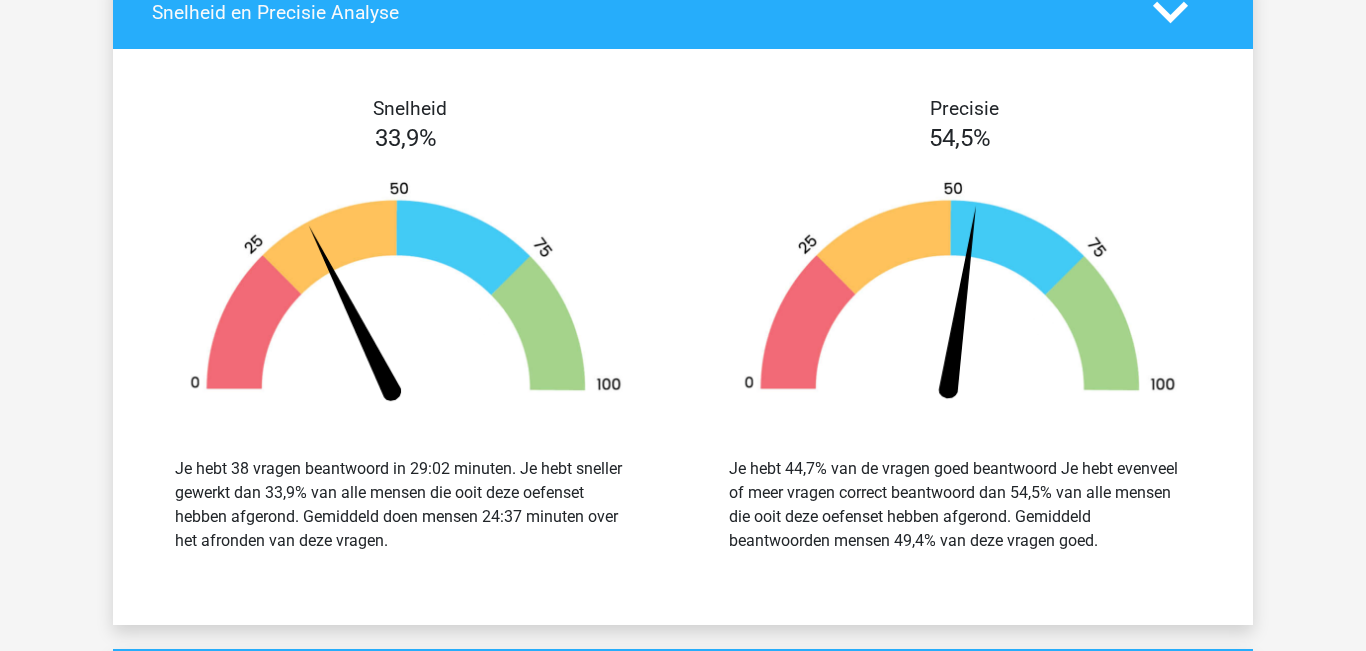 scroll, scrollTop: 4002, scrollLeft: 0, axis: vertical 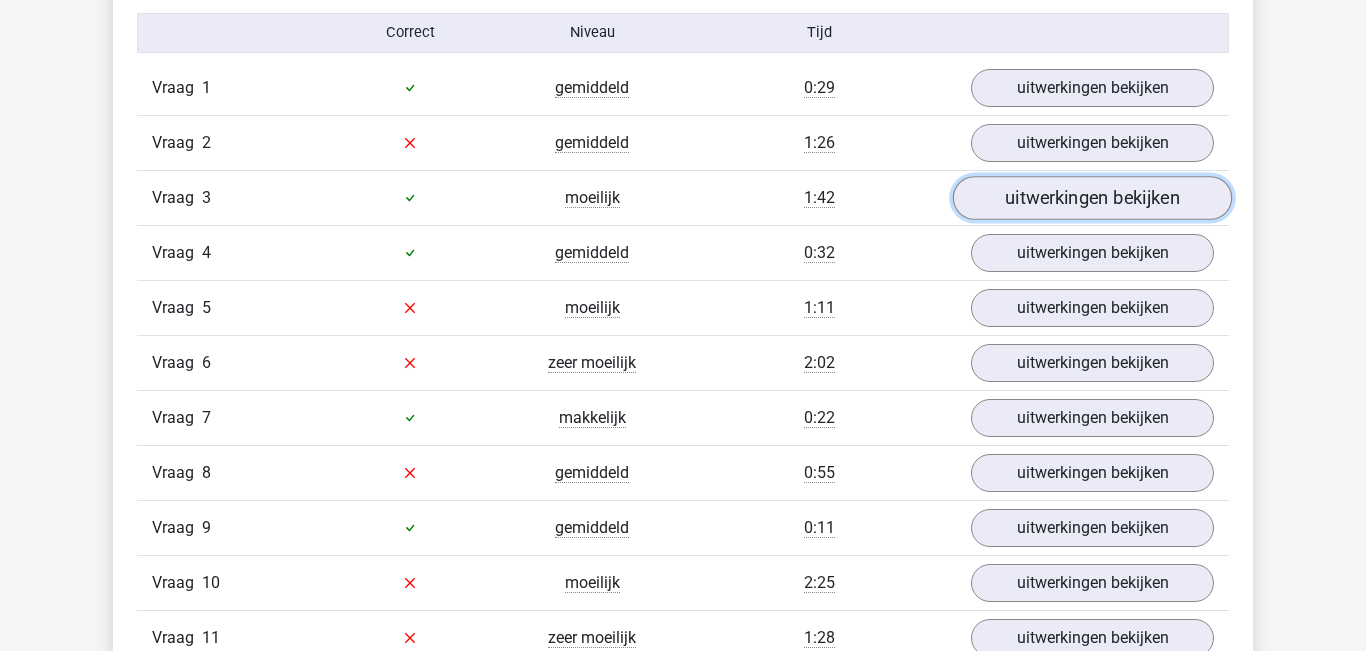click on "uitwerkingen bekijken" at bounding box center (1092, 198) 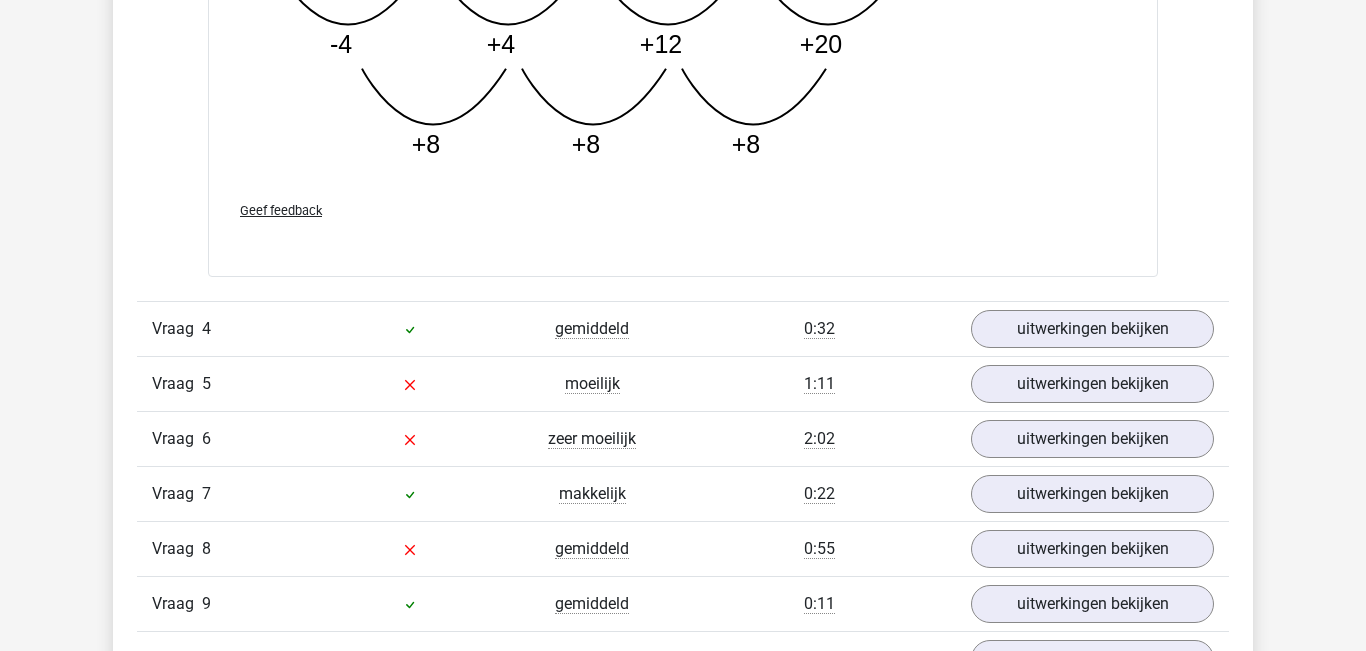 scroll, scrollTop: 2725, scrollLeft: 0, axis: vertical 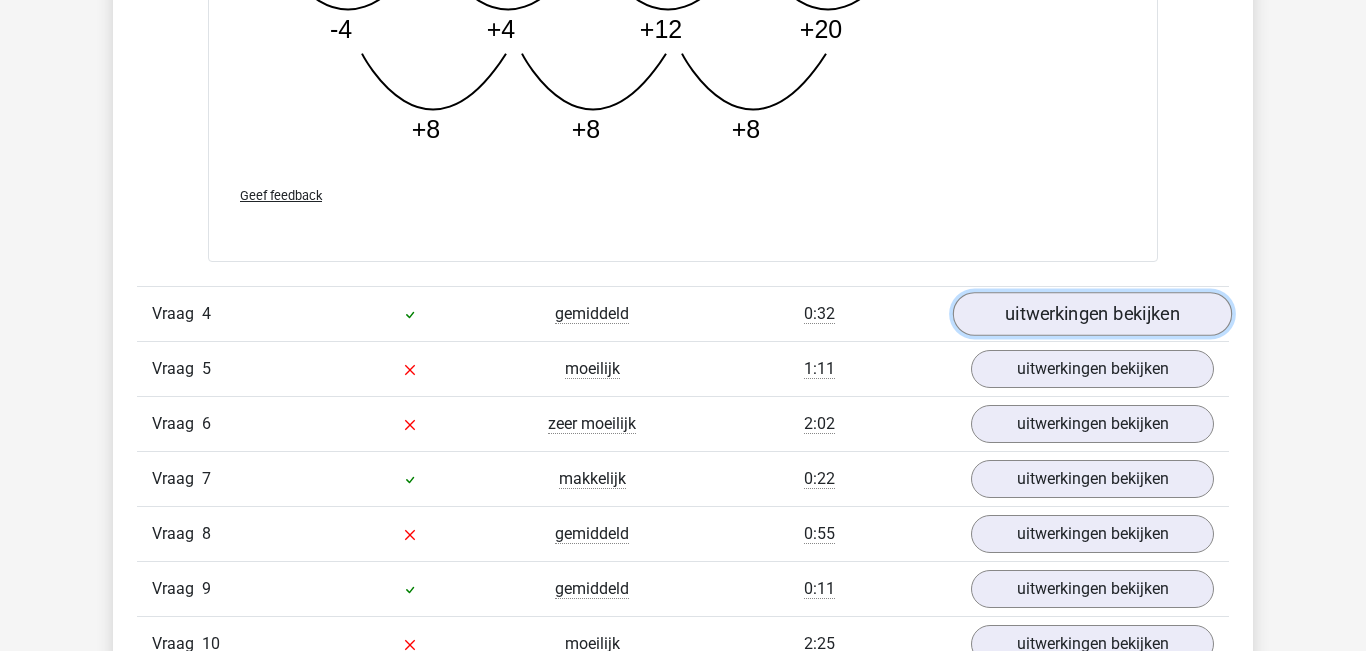 click on "uitwerkingen bekijken" at bounding box center [1092, 315] 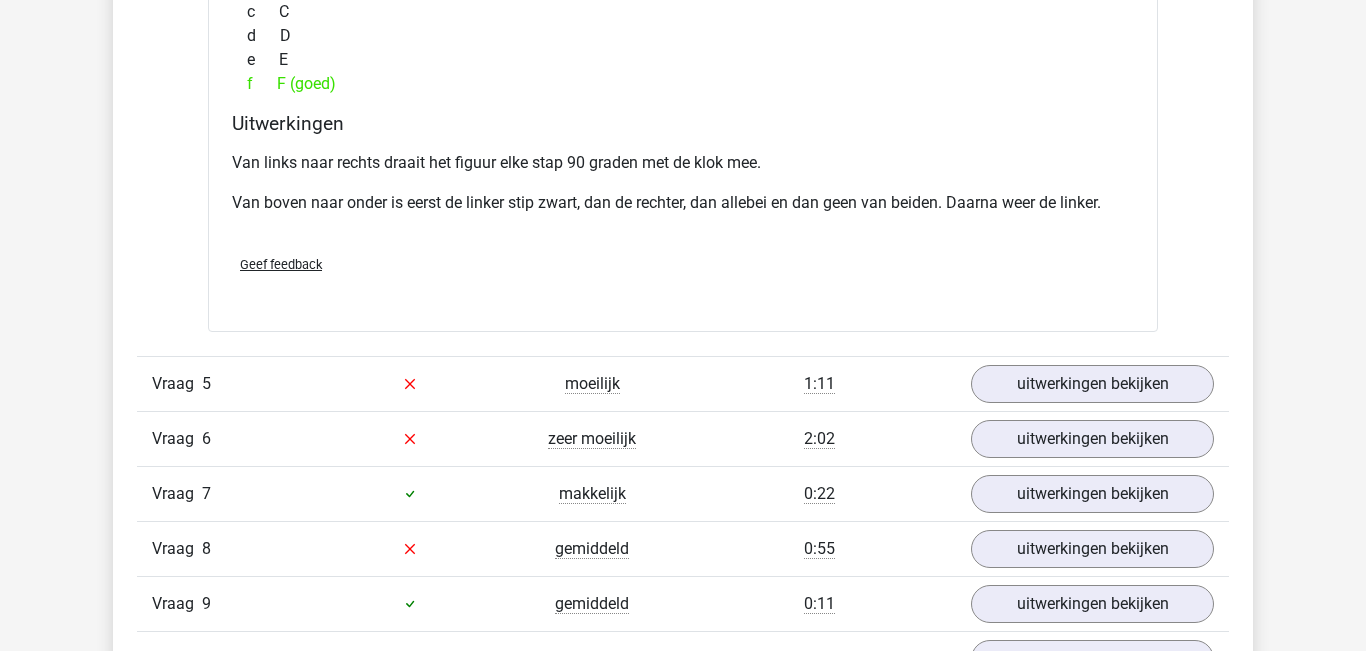 scroll, scrollTop: 3535, scrollLeft: 0, axis: vertical 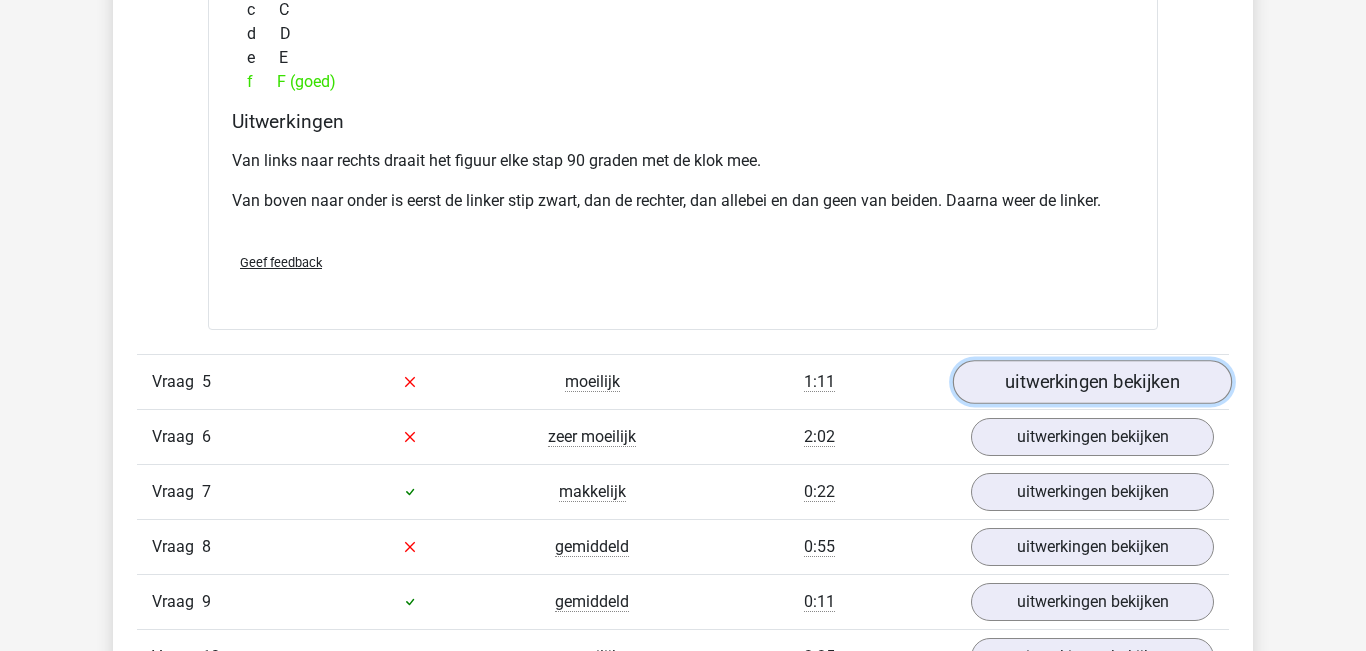 click on "uitwerkingen bekijken" at bounding box center (1092, 382) 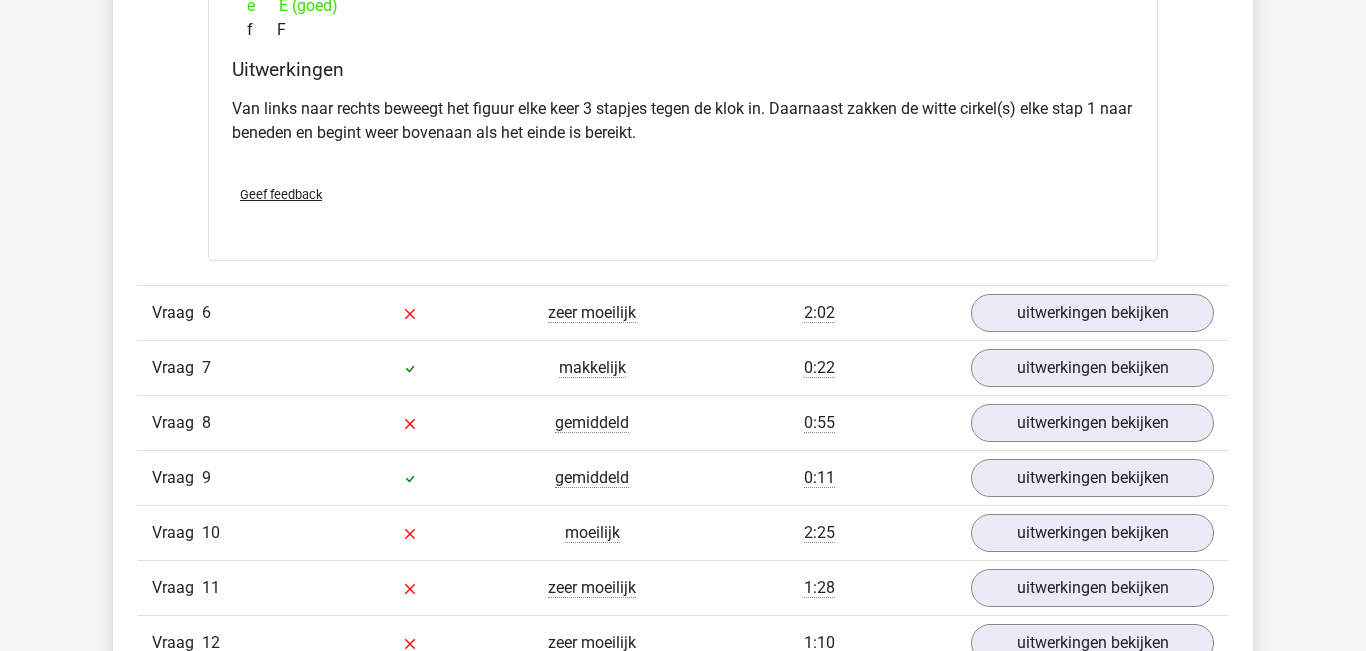 scroll, scrollTop: 4476, scrollLeft: 0, axis: vertical 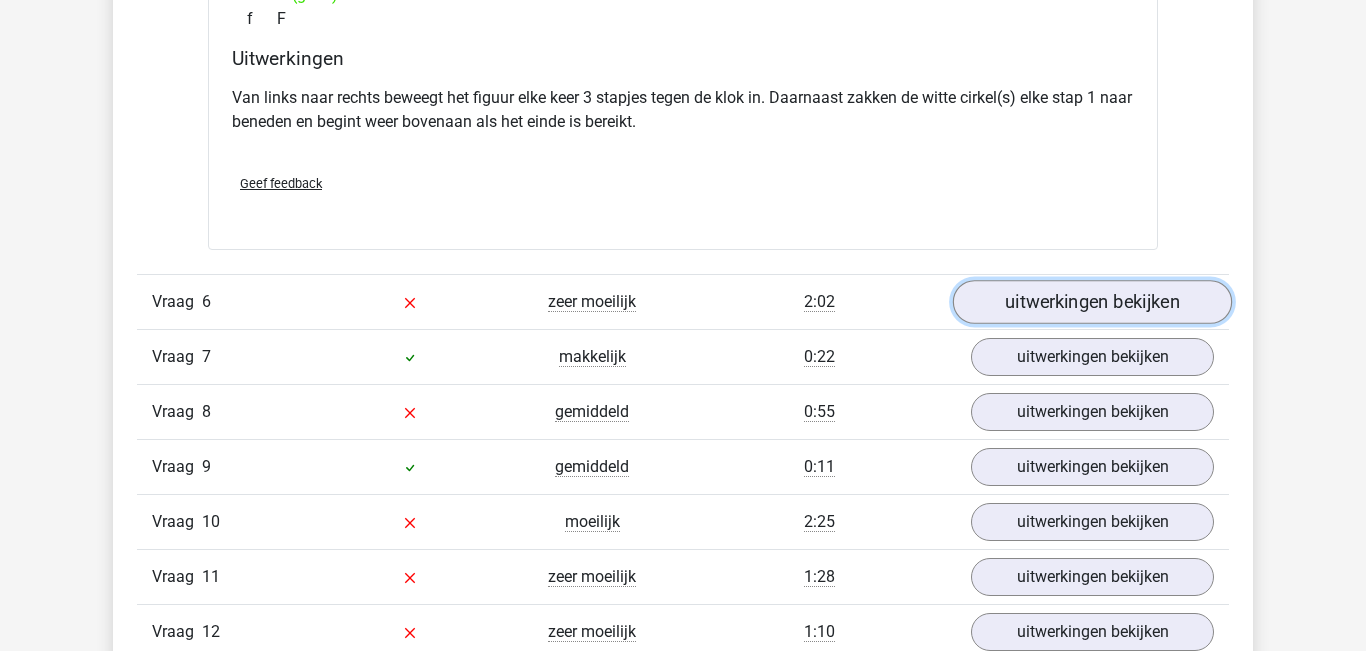 click on "uitwerkingen bekijken" at bounding box center [1092, 302] 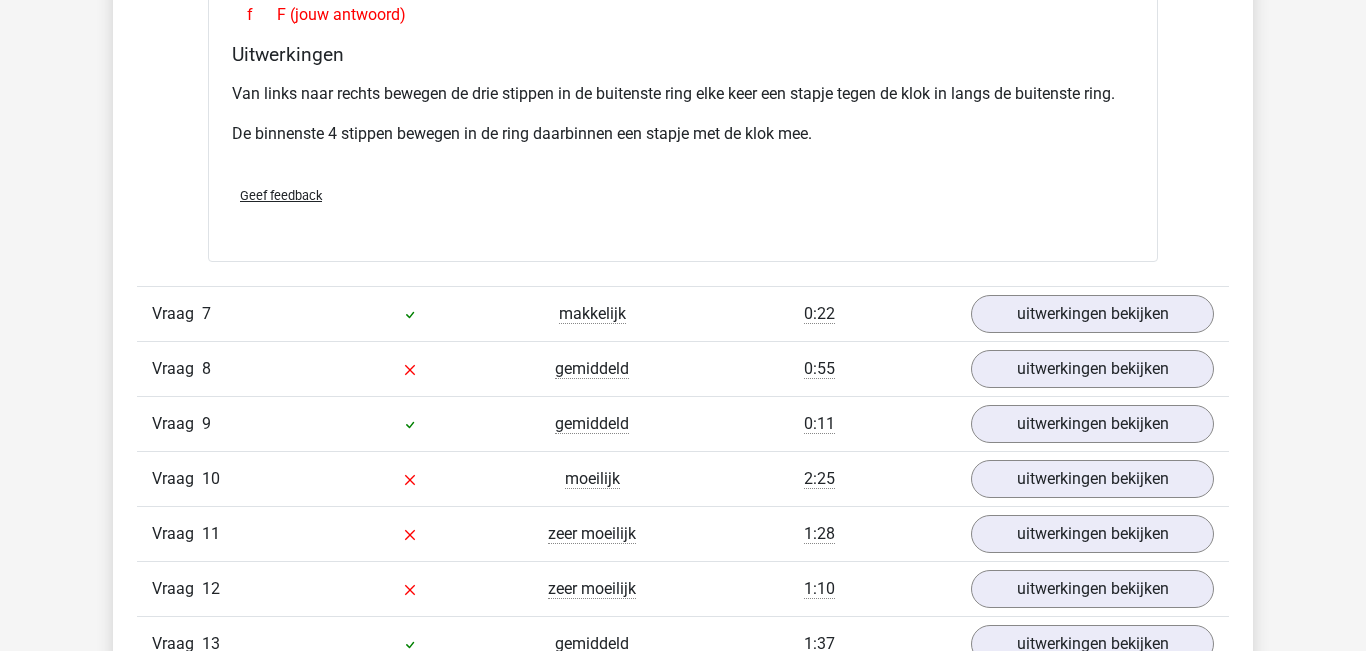 scroll, scrollTop: 5340, scrollLeft: 0, axis: vertical 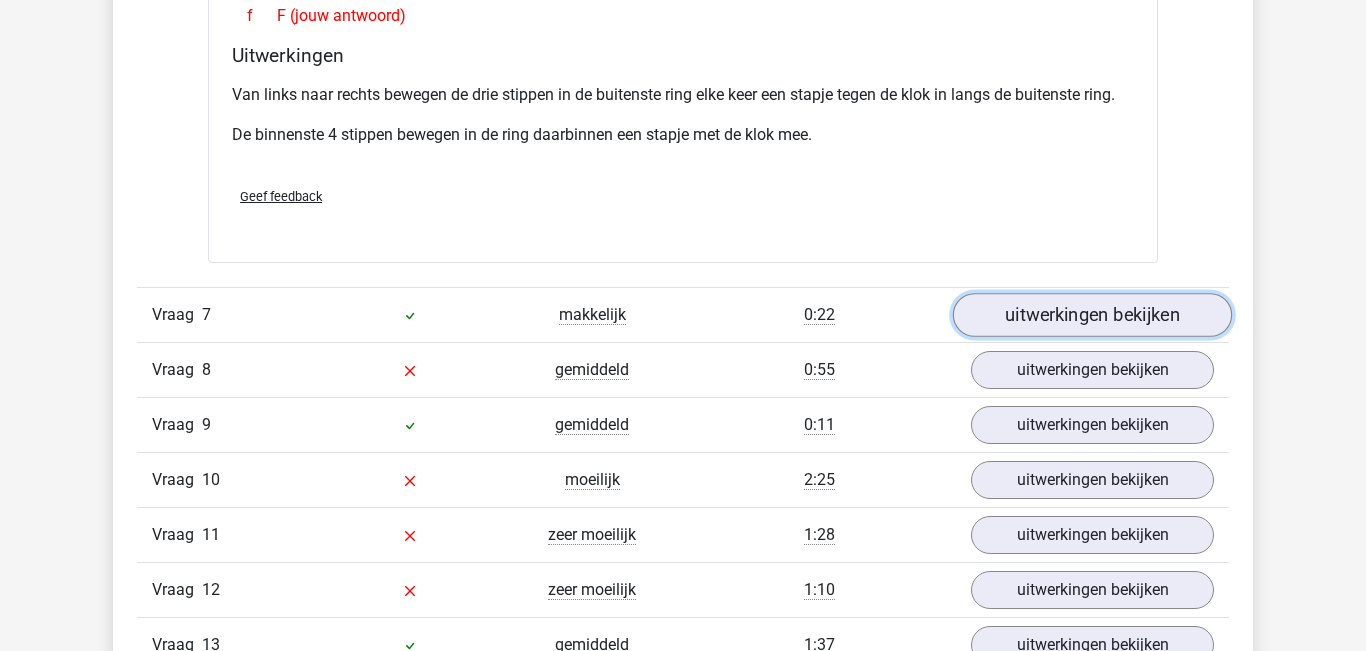 click on "uitwerkingen bekijken" at bounding box center [1092, 315] 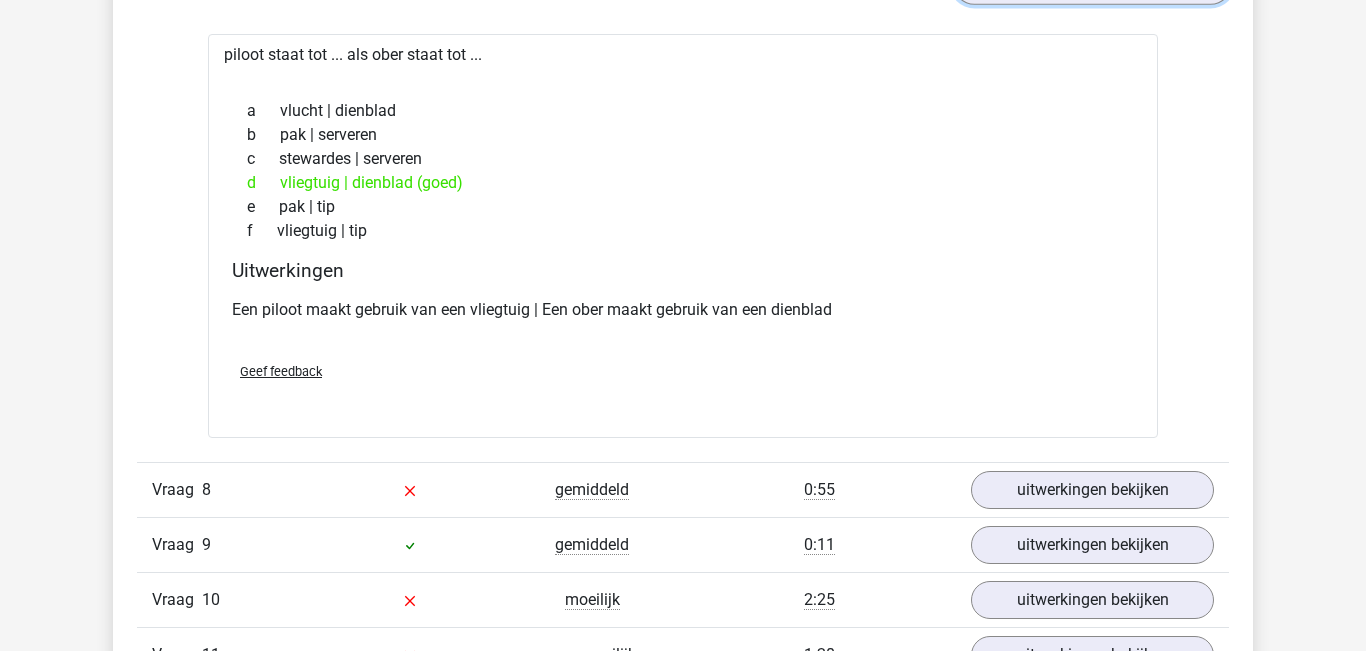 scroll, scrollTop: 5670, scrollLeft: 0, axis: vertical 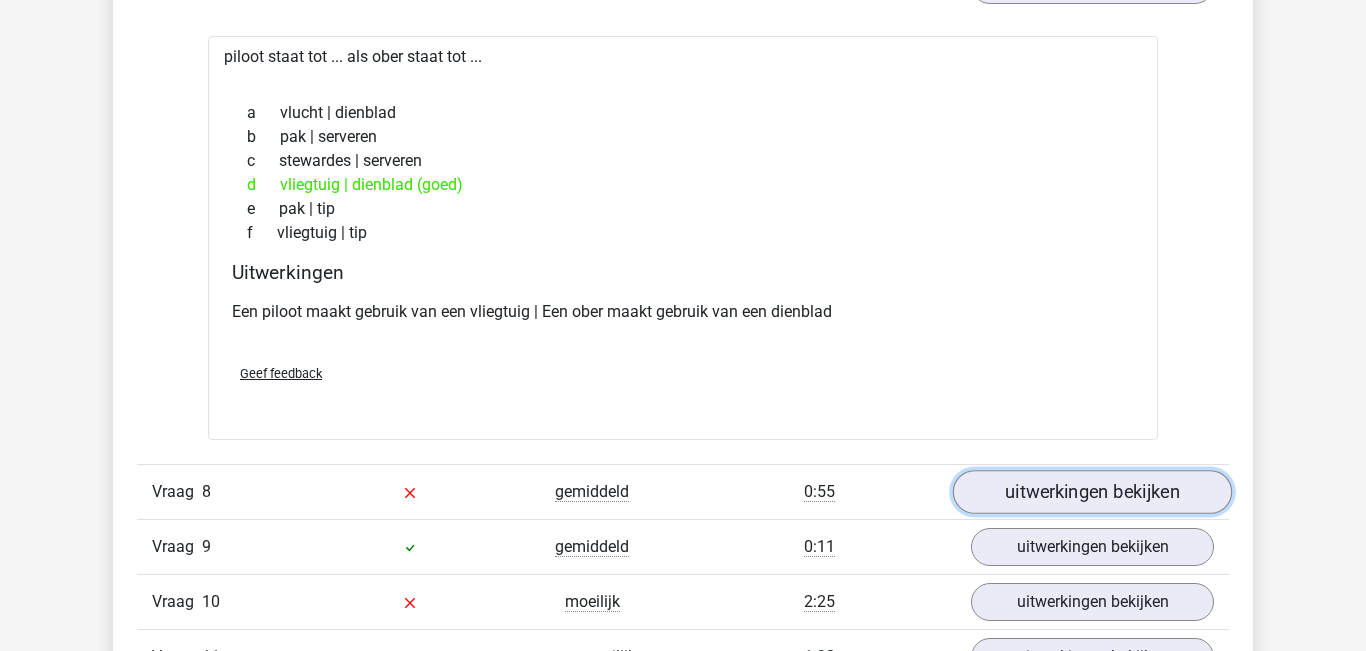 click on "uitwerkingen bekijken" at bounding box center (1092, 492) 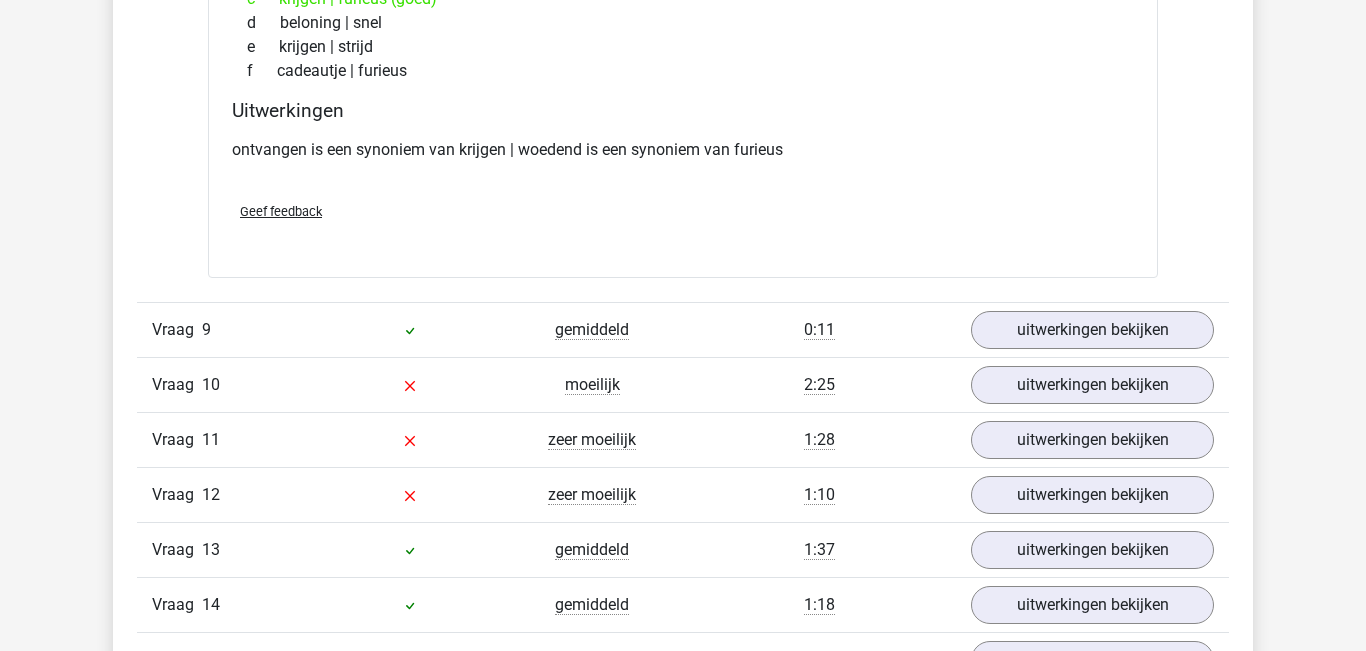 scroll, scrollTop: 6352, scrollLeft: 0, axis: vertical 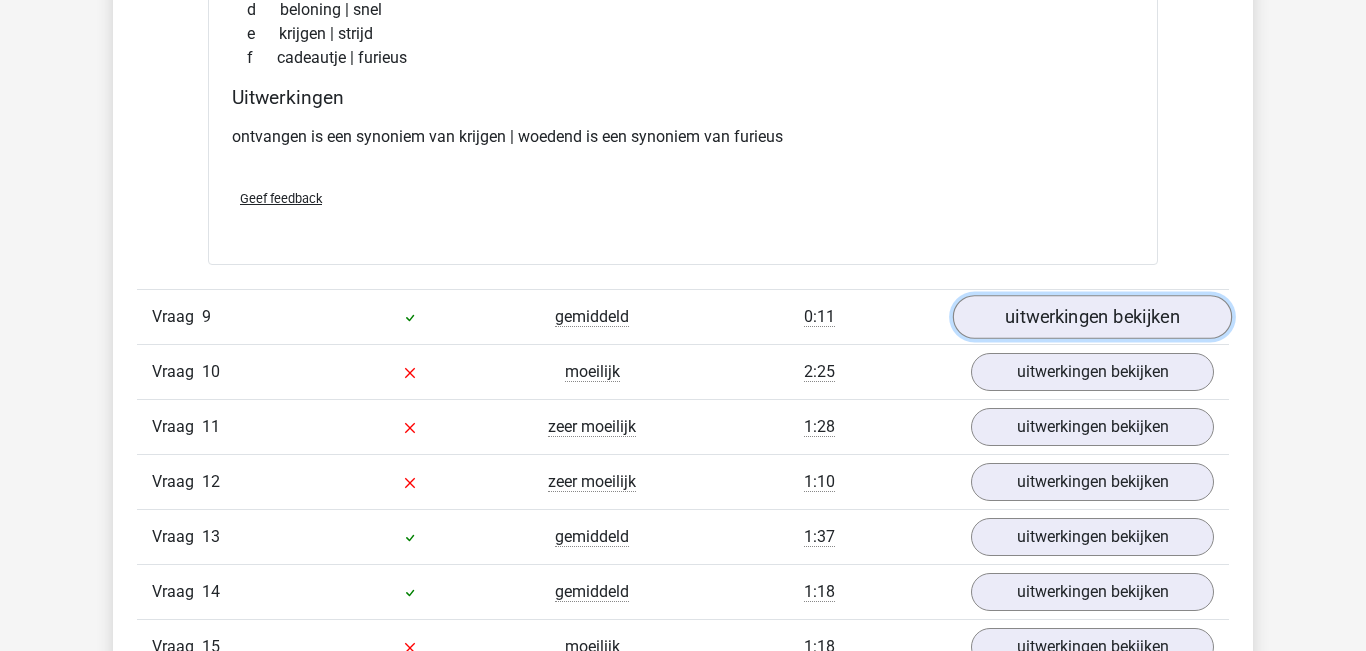 click on "uitwerkingen bekijken" at bounding box center (1092, 318) 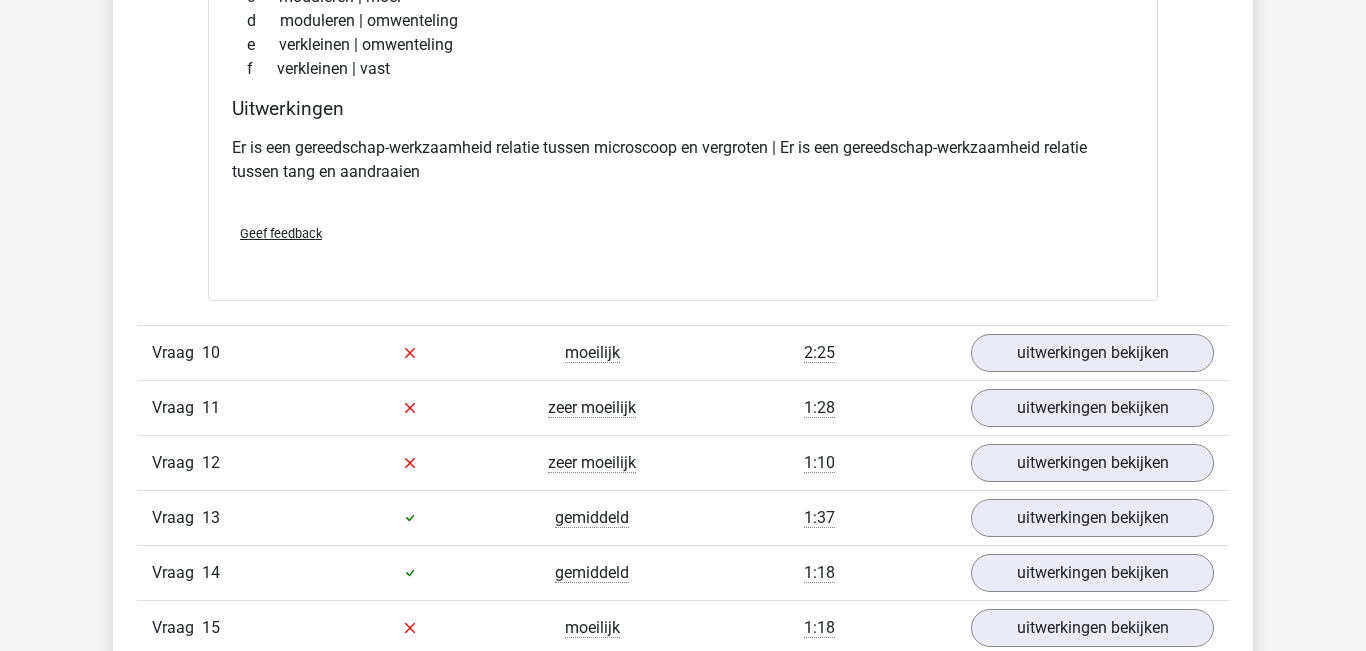 scroll, scrollTop: 6845, scrollLeft: 0, axis: vertical 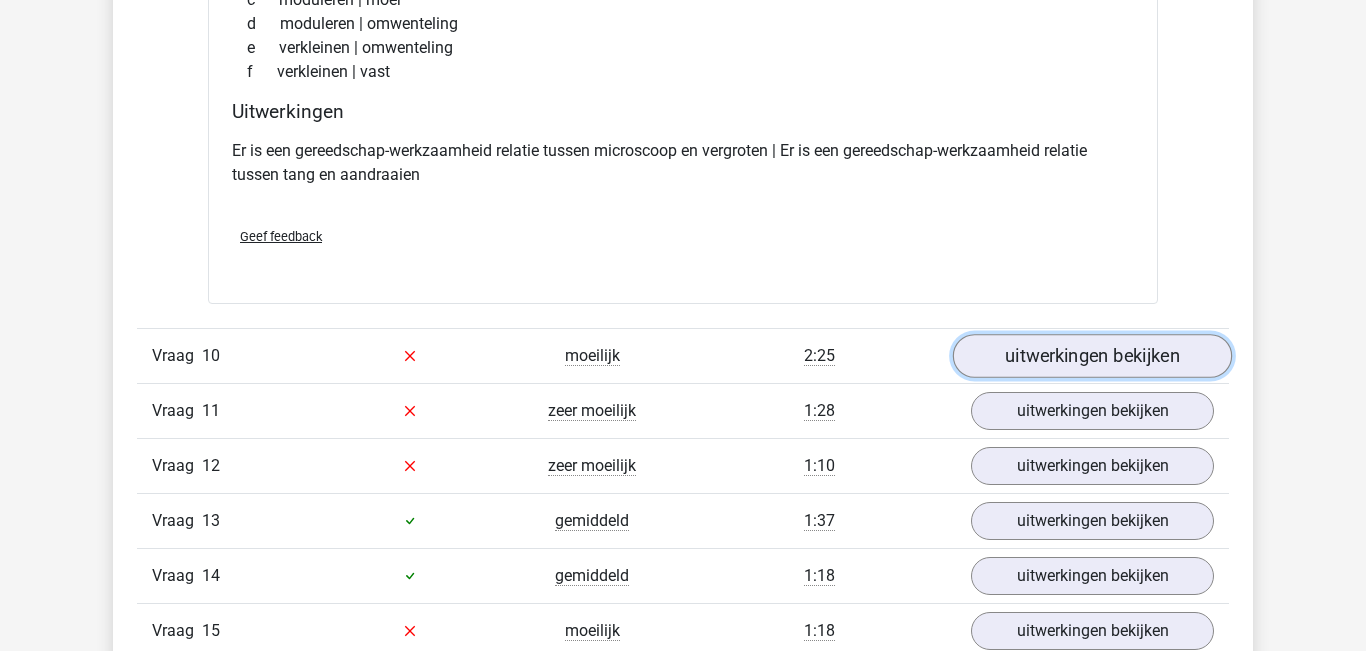 click on "uitwerkingen bekijken" at bounding box center (1092, 356) 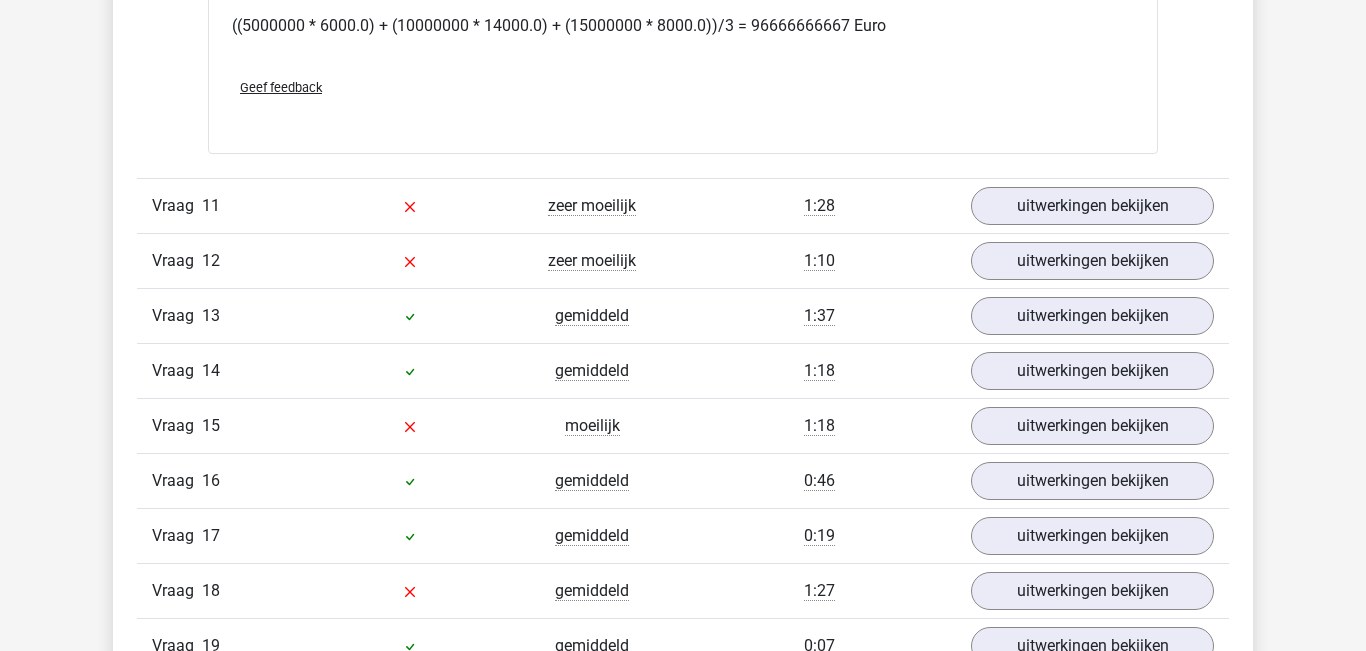 scroll, scrollTop: 8185, scrollLeft: 0, axis: vertical 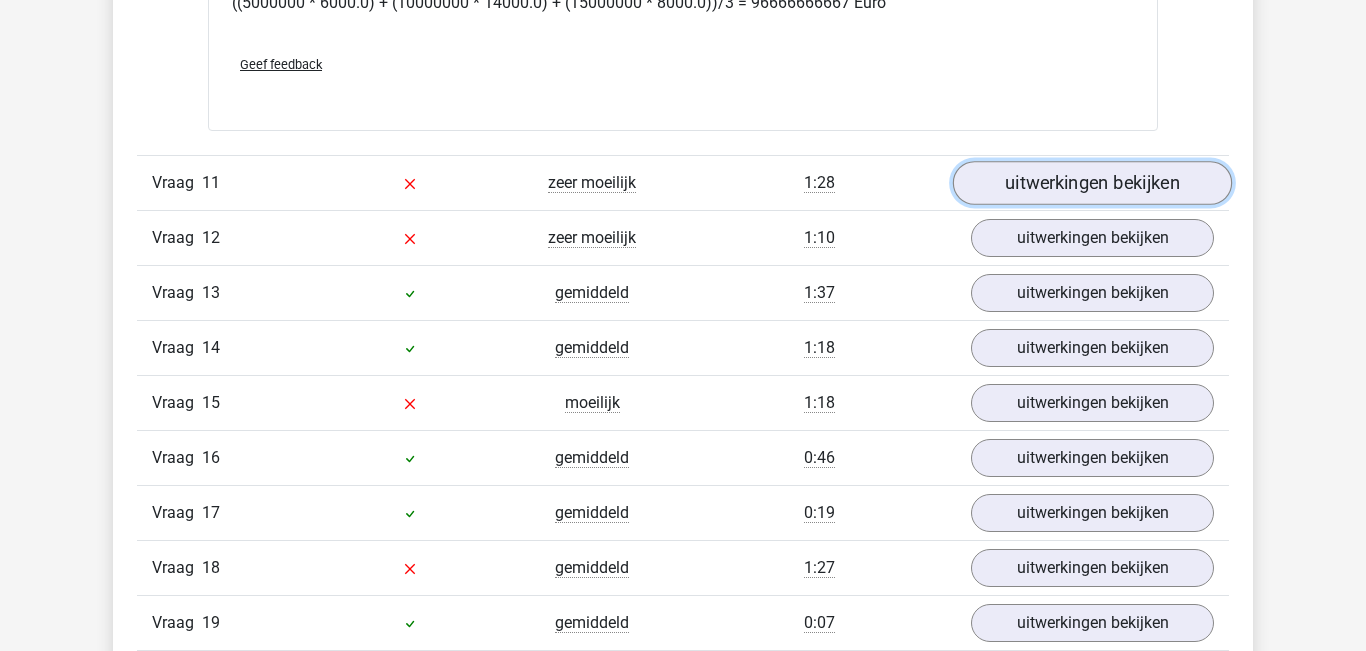 click on "uitwerkingen bekijken" at bounding box center (1092, 183) 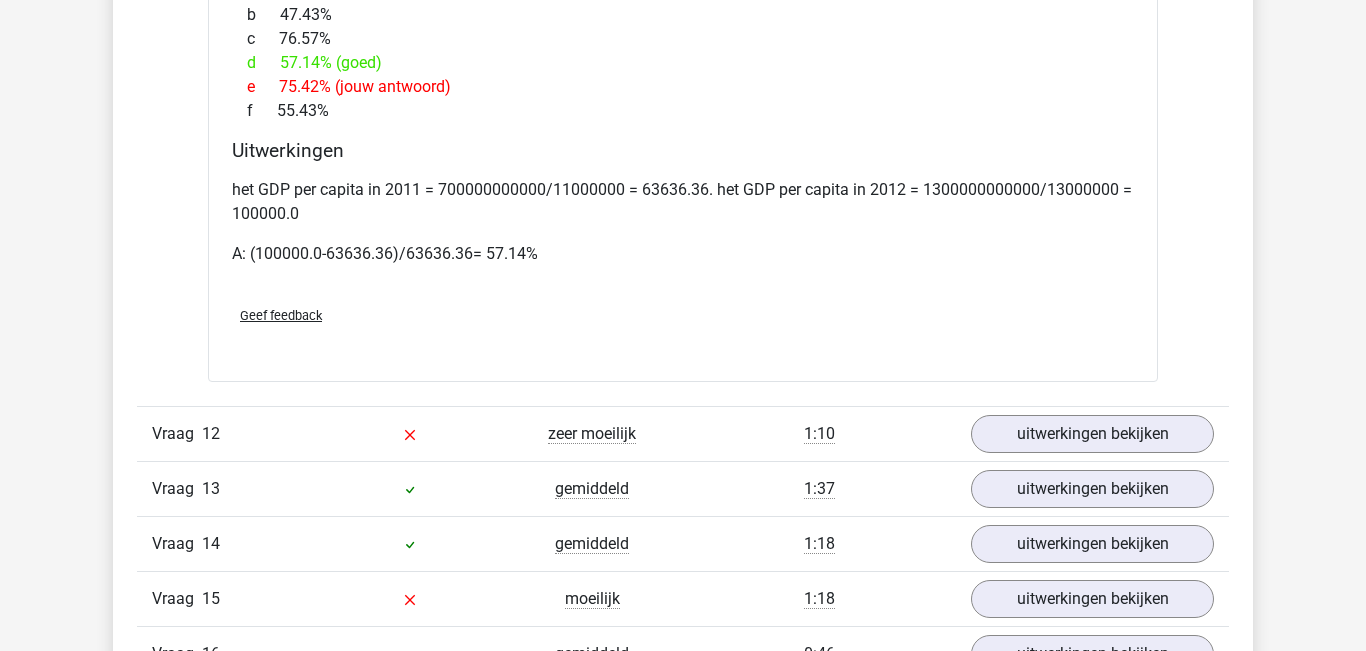 scroll, scrollTop: 9226, scrollLeft: 0, axis: vertical 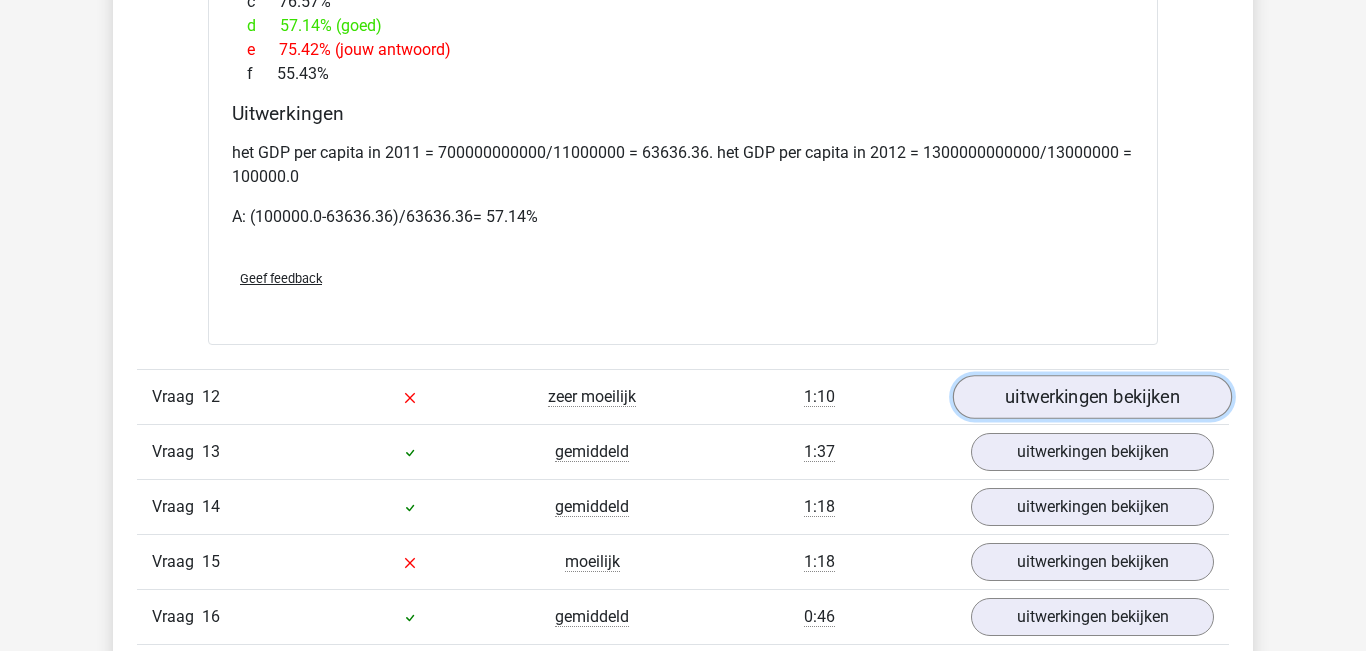 click on "uitwerkingen bekijken" at bounding box center [1092, 397] 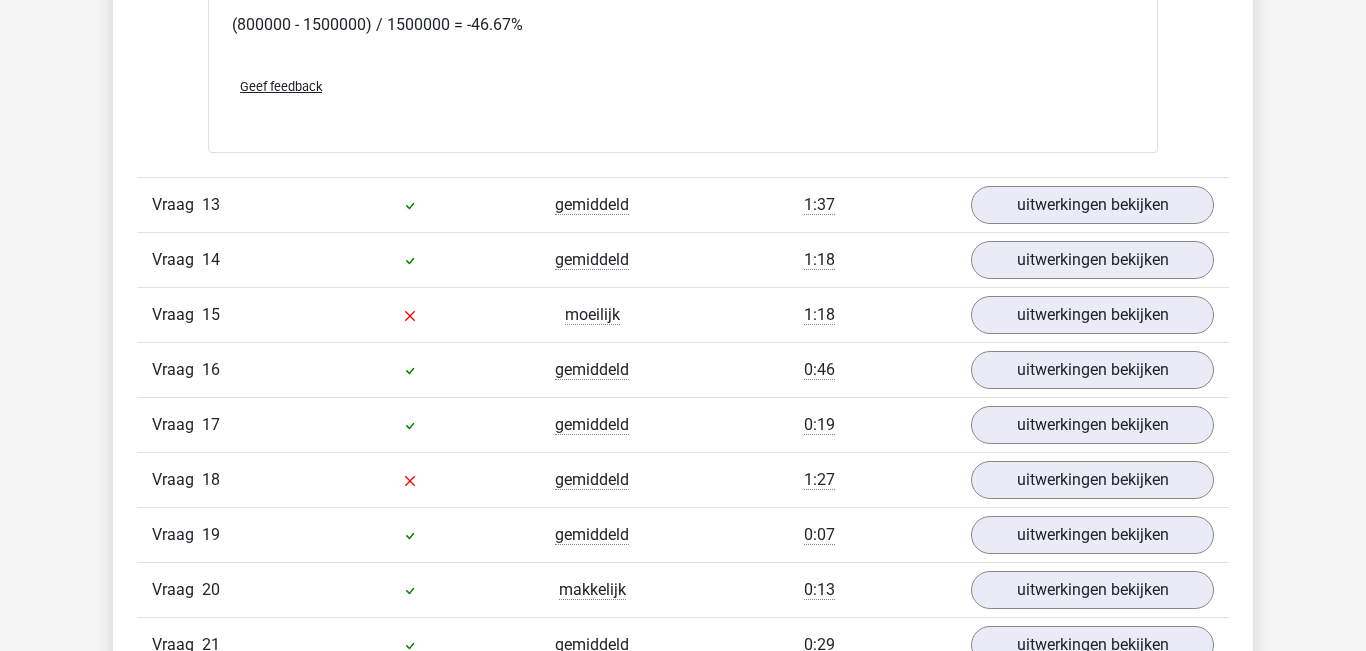 scroll, scrollTop: 10614, scrollLeft: 0, axis: vertical 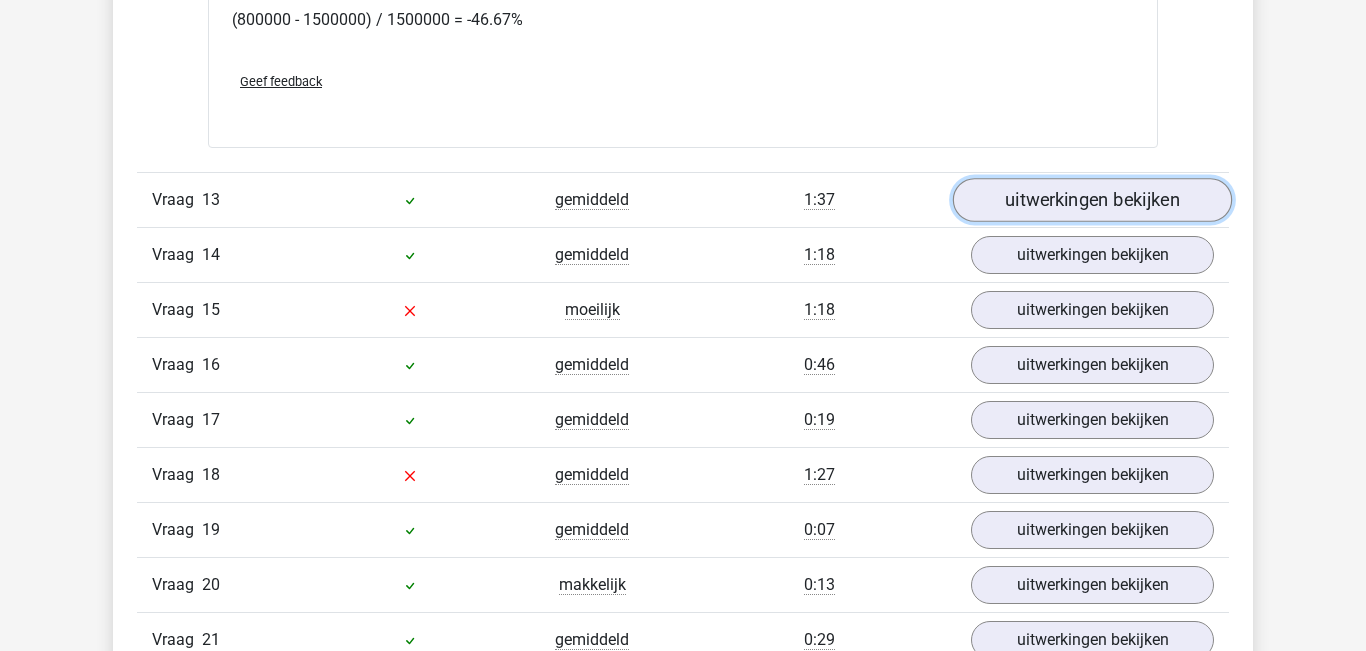 click on "uitwerkingen bekijken" at bounding box center (1092, 200) 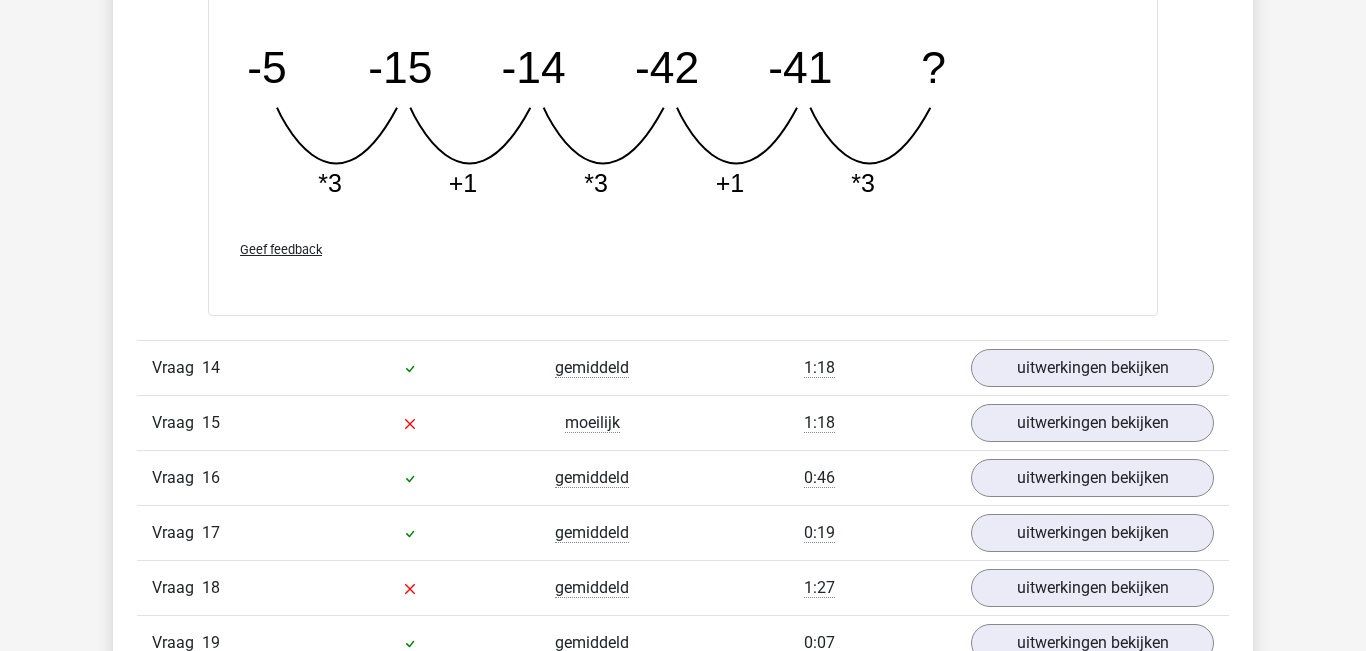 scroll, scrollTop: 11420, scrollLeft: 0, axis: vertical 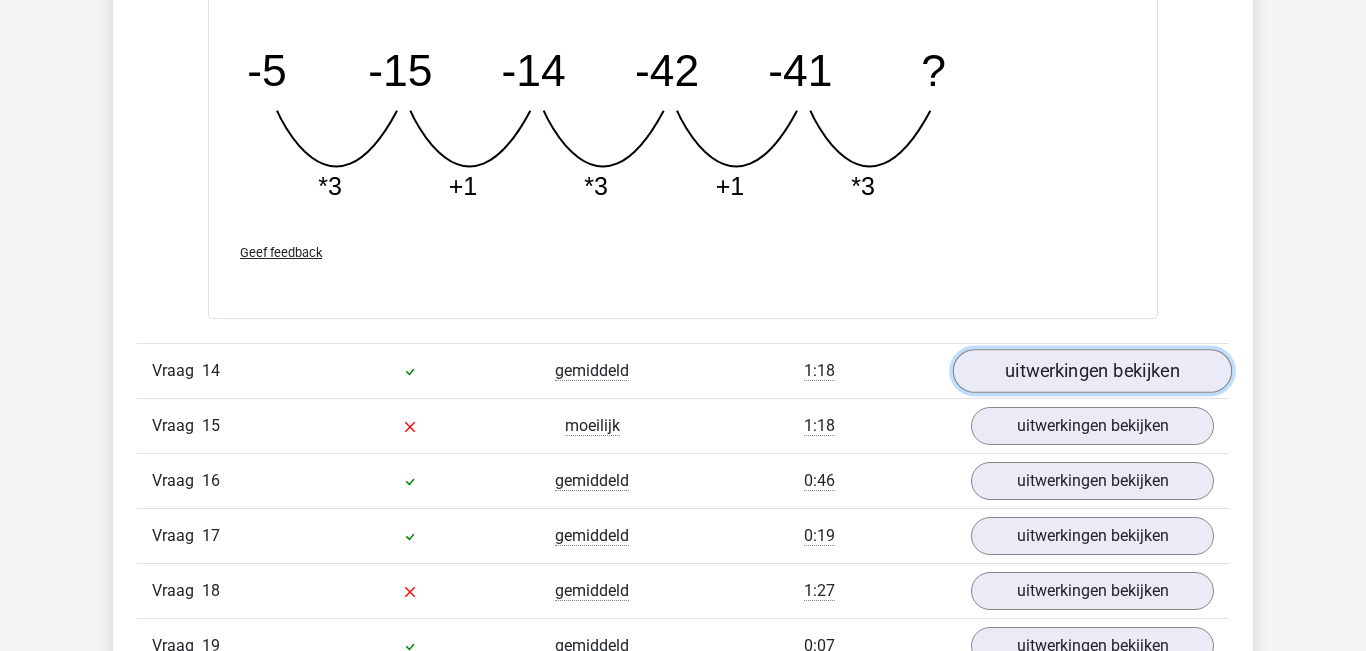 click on "uitwerkingen bekijken" at bounding box center [1092, 371] 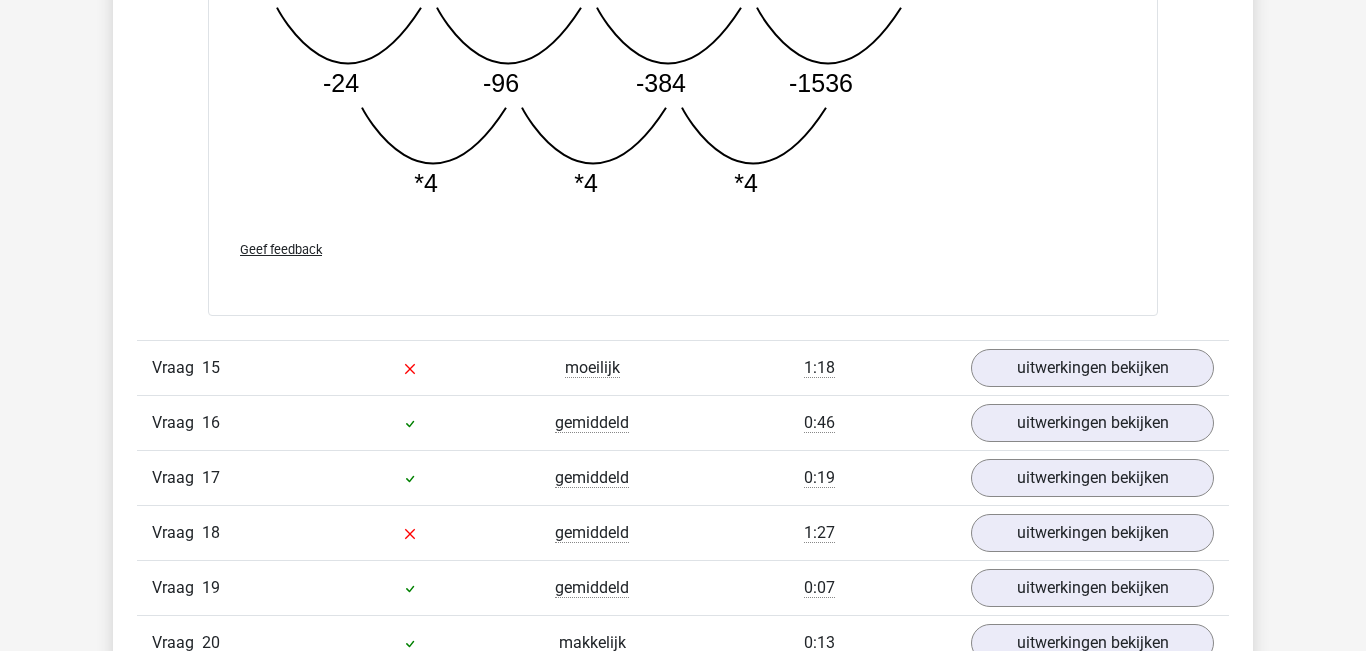scroll, scrollTop: 12481, scrollLeft: 0, axis: vertical 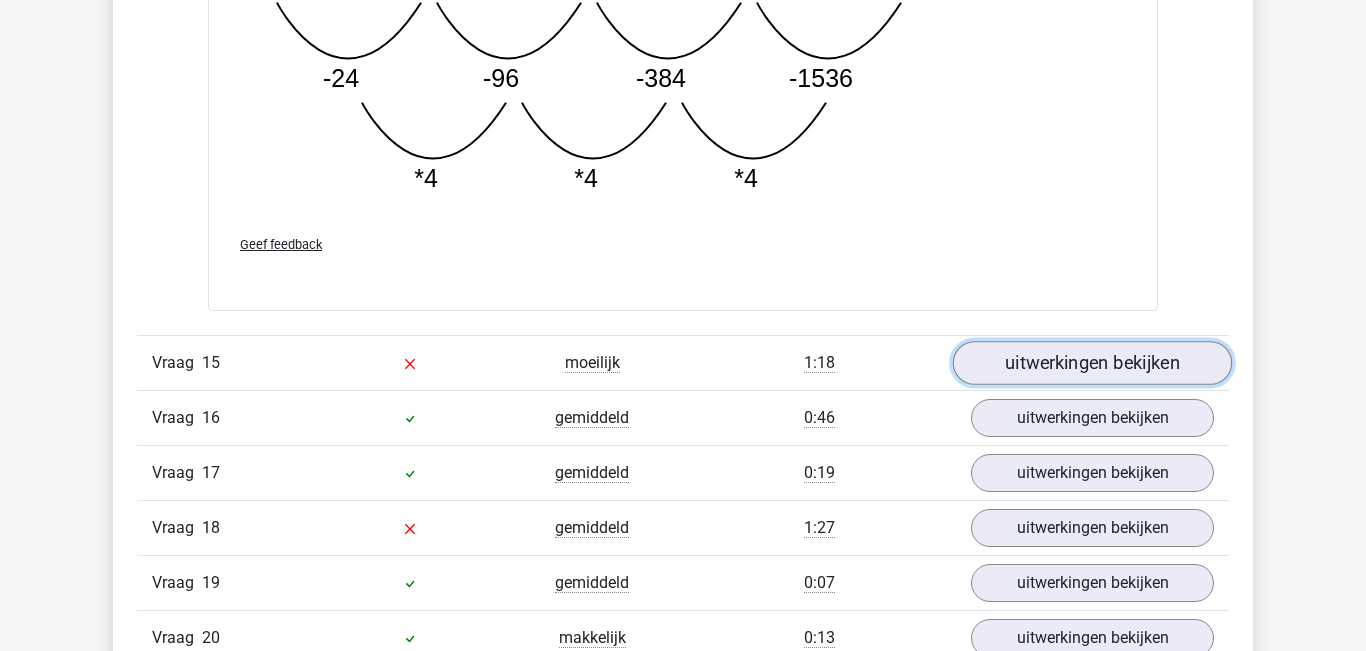 click on "uitwerkingen bekijken" at bounding box center [1092, 363] 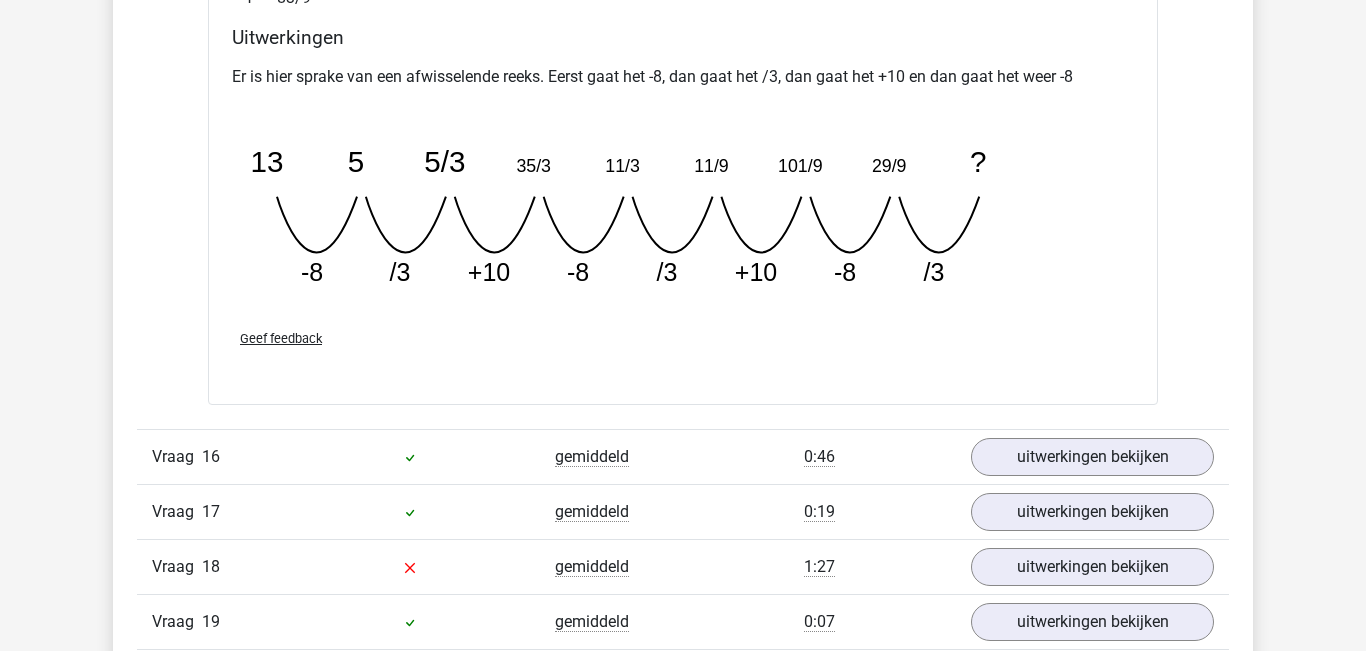 scroll, scrollTop: 13328, scrollLeft: 0, axis: vertical 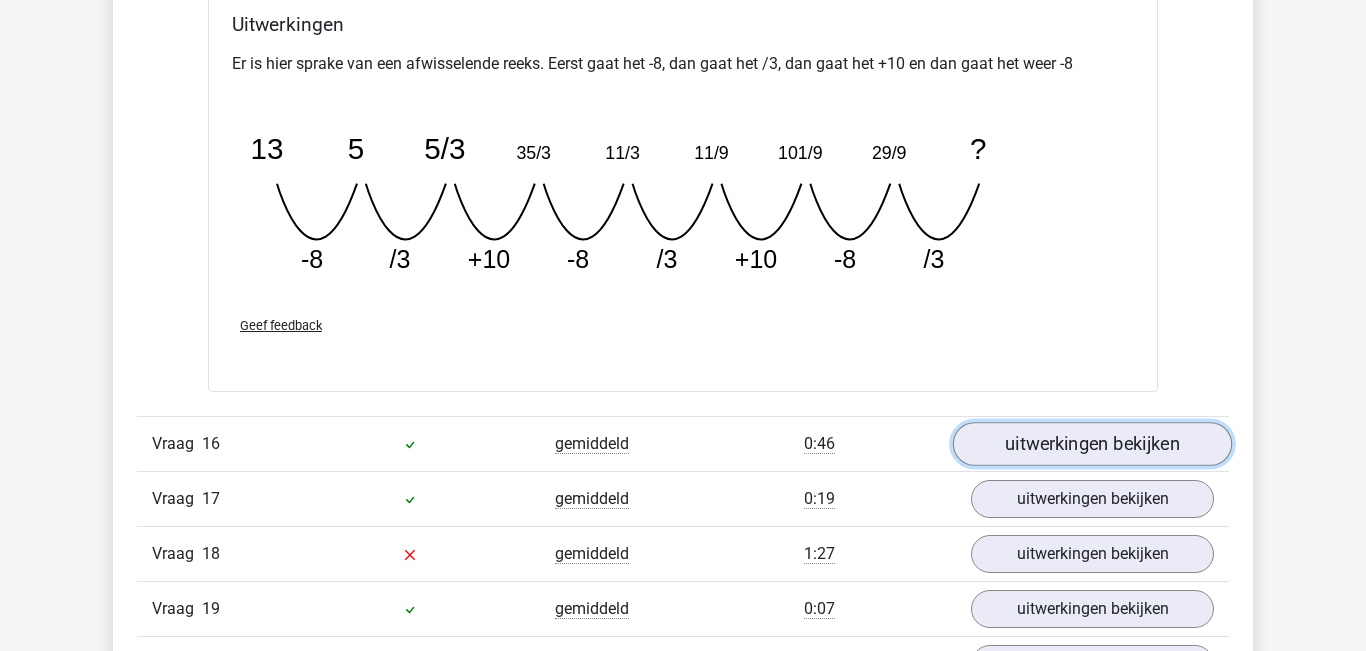 click on "uitwerkingen bekijken" at bounding box center (1092, 445) 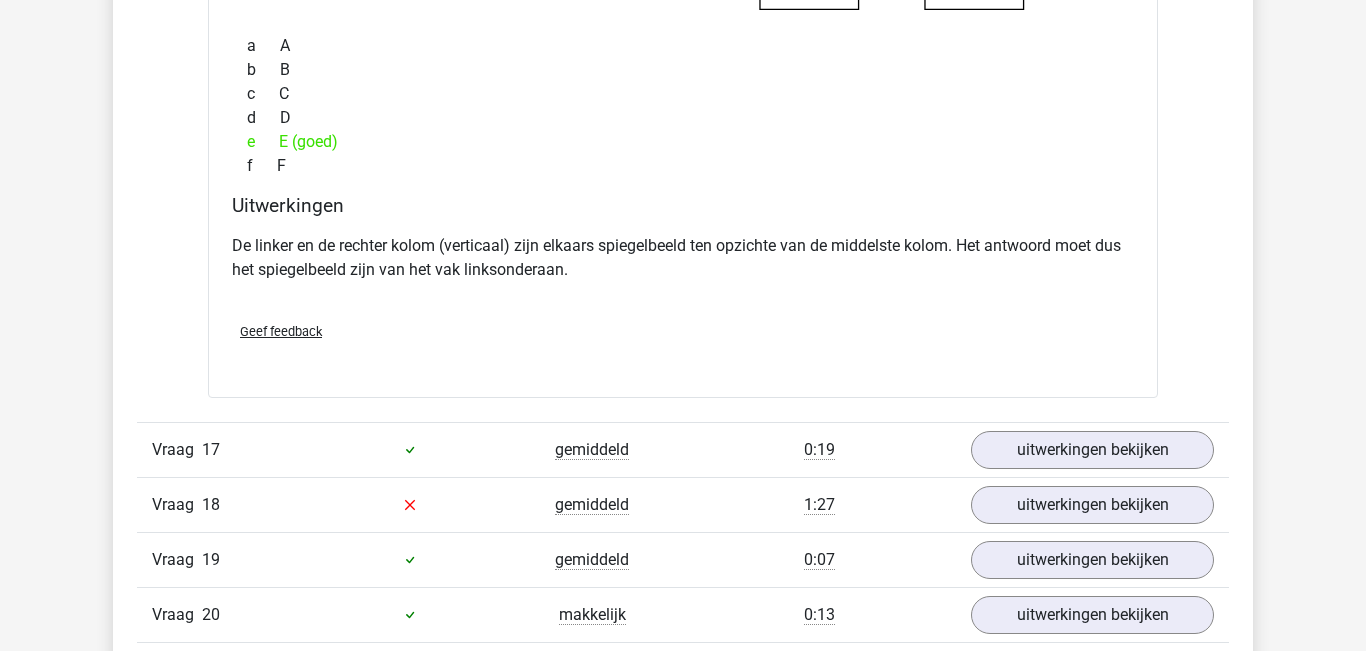scroll, scrollTop: 14219, scrollLeft: 0, axis: vertical 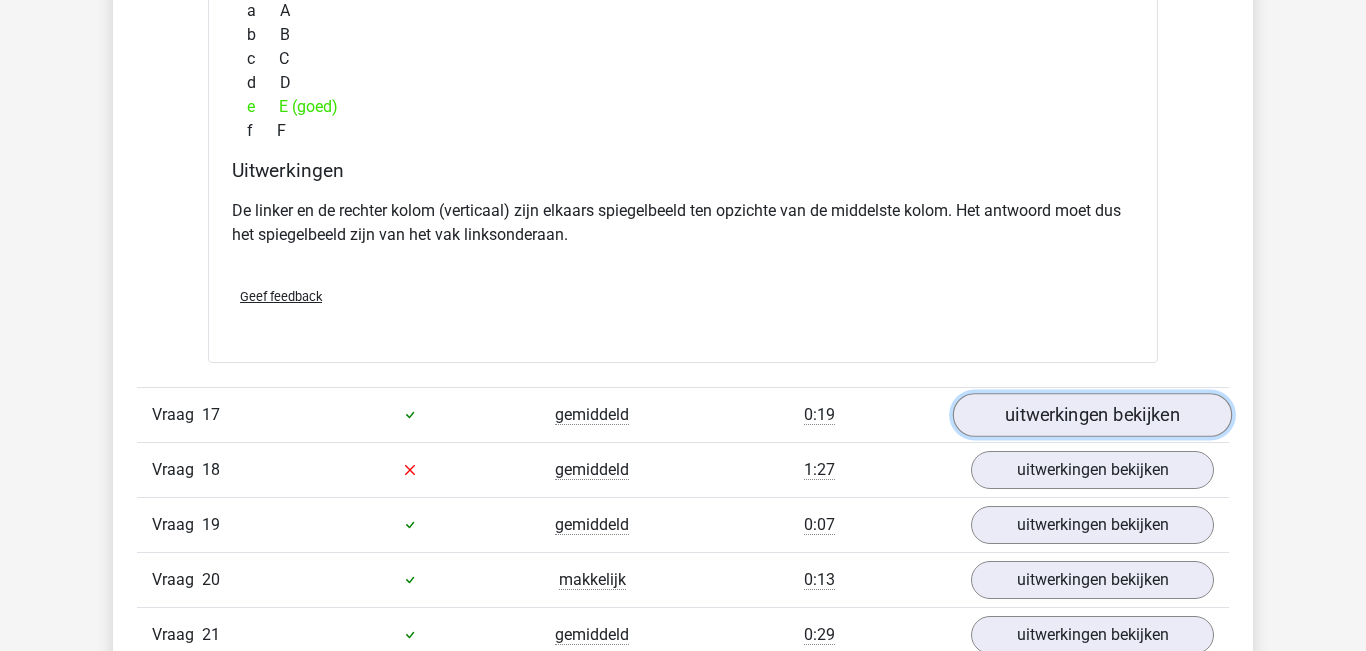 click on "uitwerkingen bekijken" at bounding box center (1092, 415) 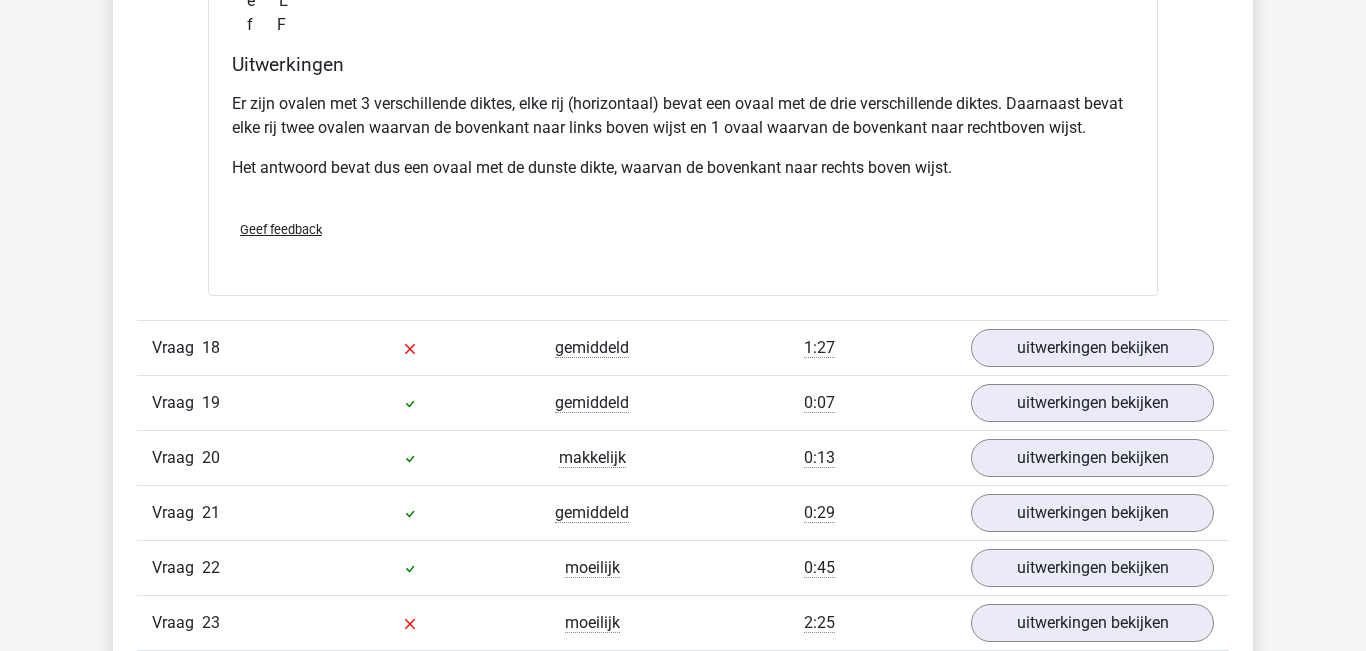 scroll, scrollTop: 15200, scrollLeft: 0, axis: vertical 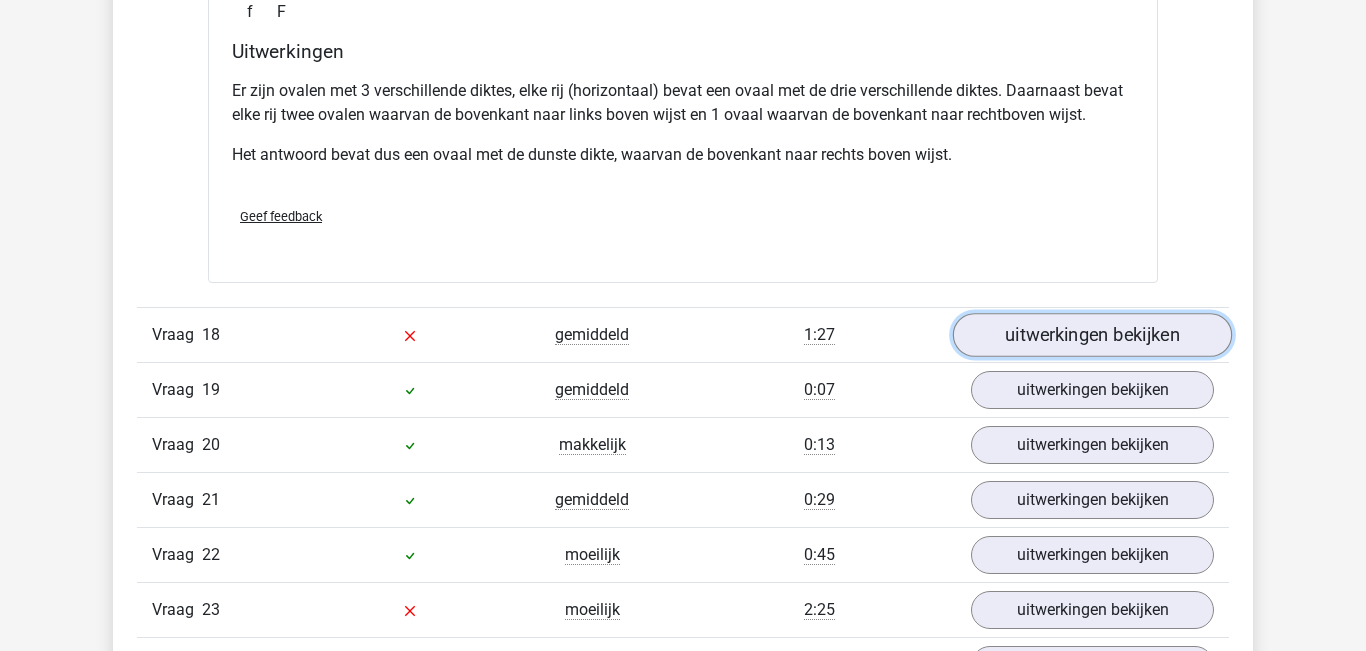 click on "uitwerkingen bekijken" at bounding box center [1092, 335] 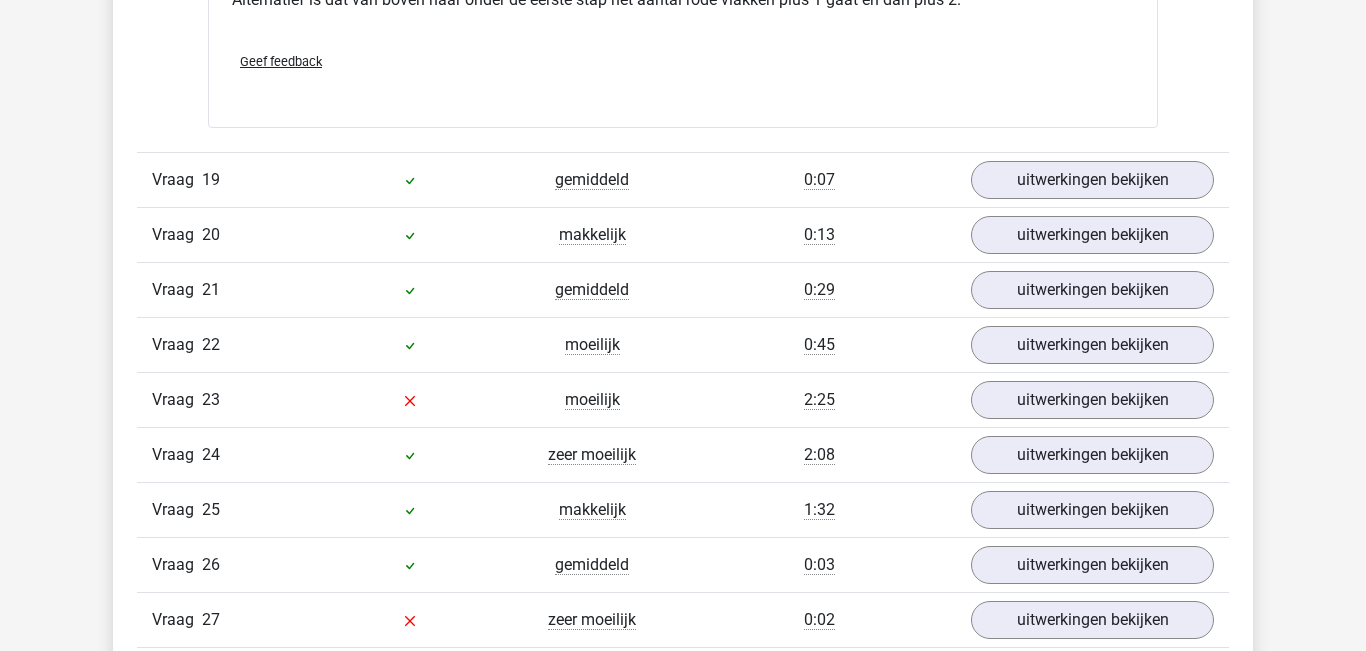 scroll, scrollTop: 16233, scrollLeft: 0, axis: vertical 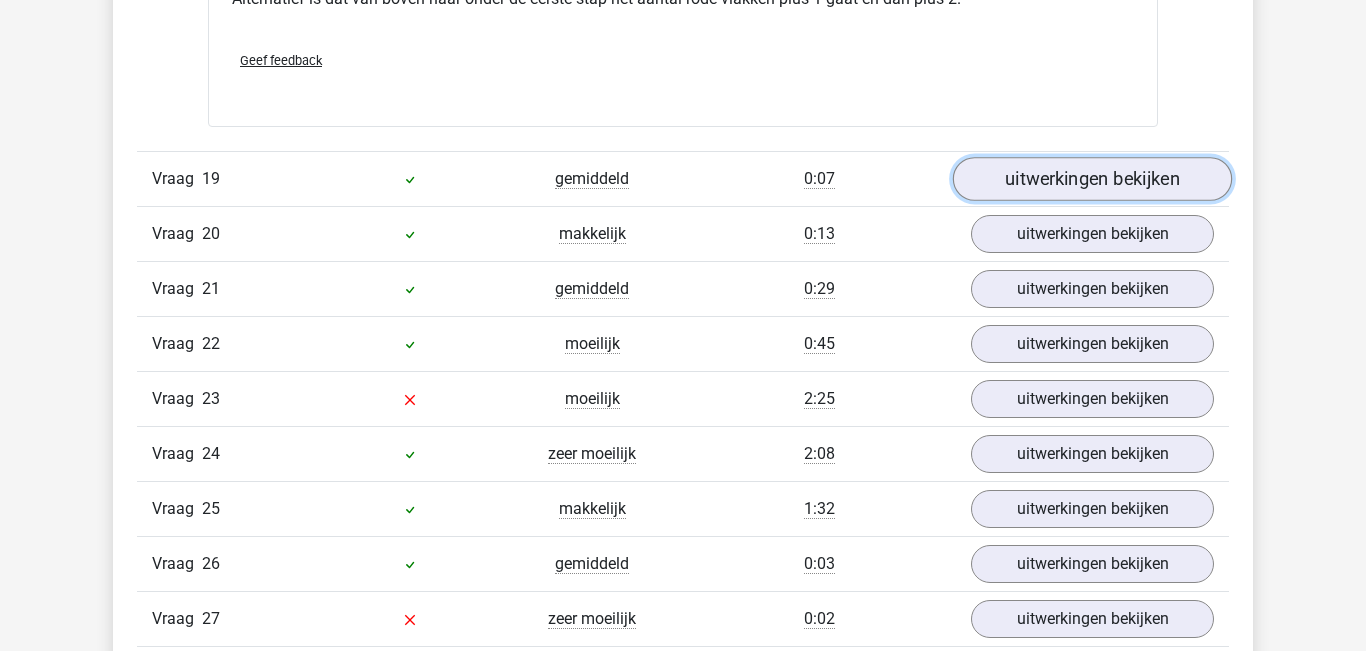 click on "uitwerkingen bekijken" at bounding box center (1092, 179) 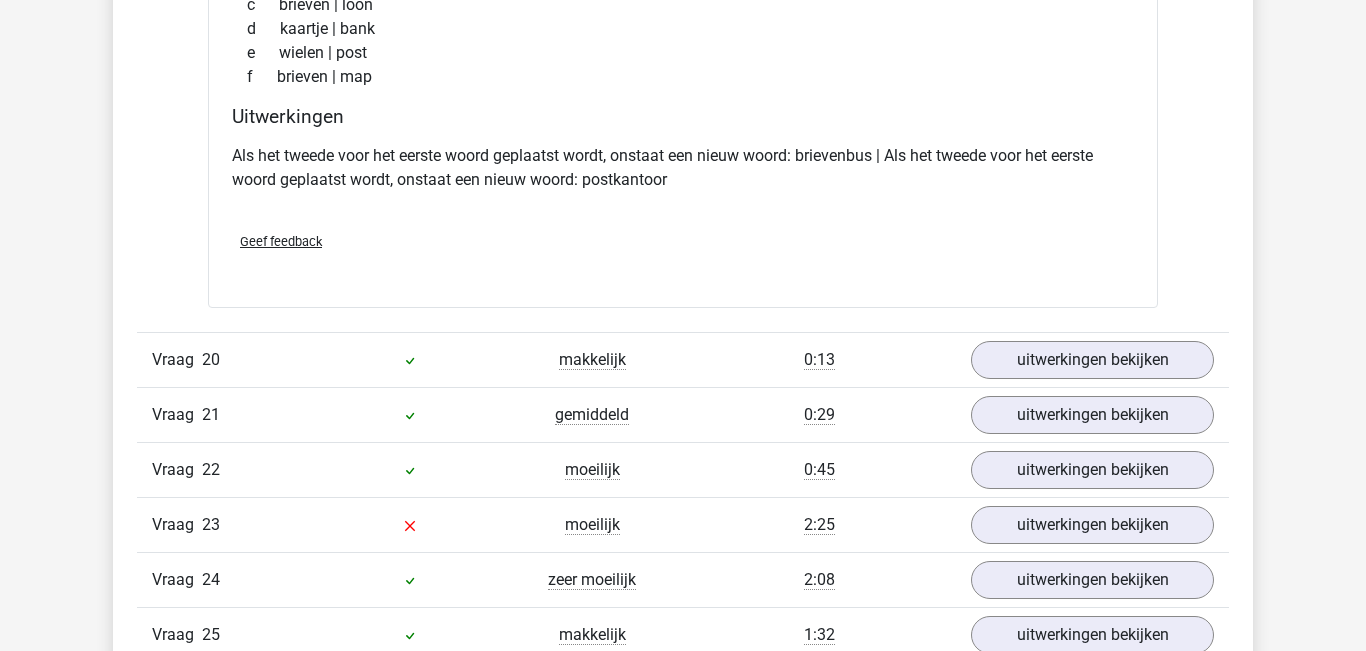 scroll, scrollTop: 16585, scrollLeft: 0, axis: vertical 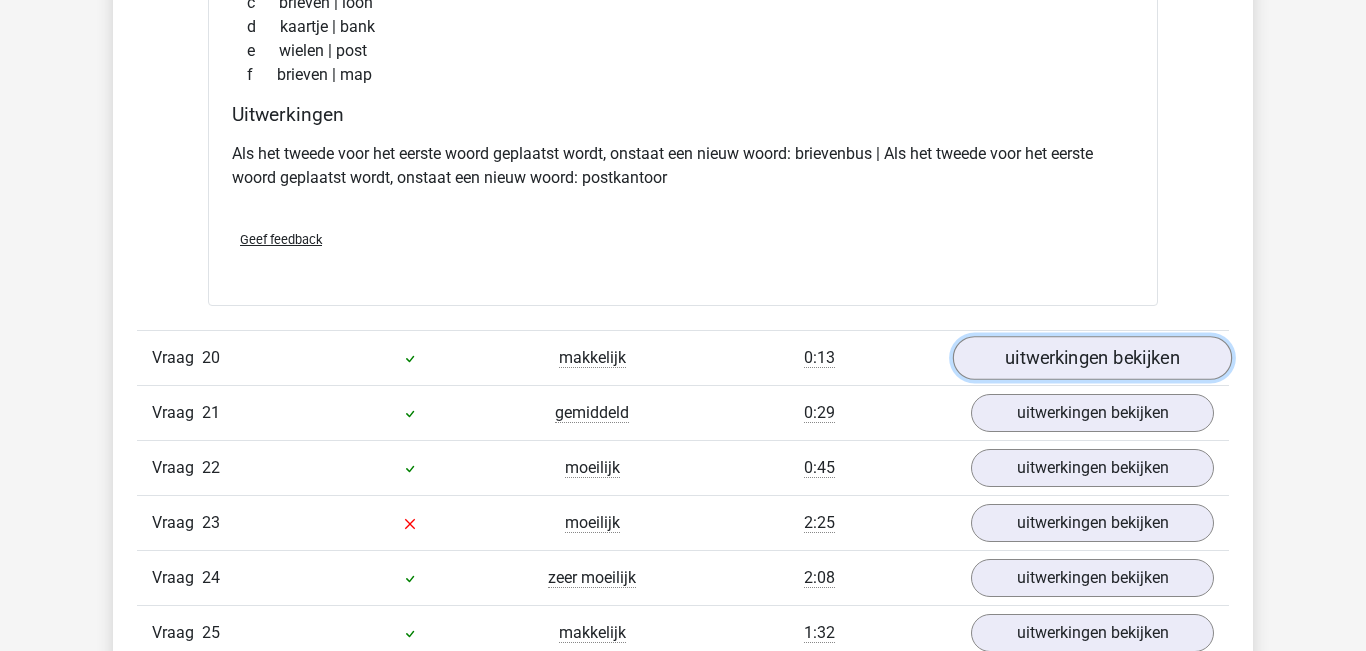 click on "uitwerkingen bekijken" at bounding box center (1092, 359) 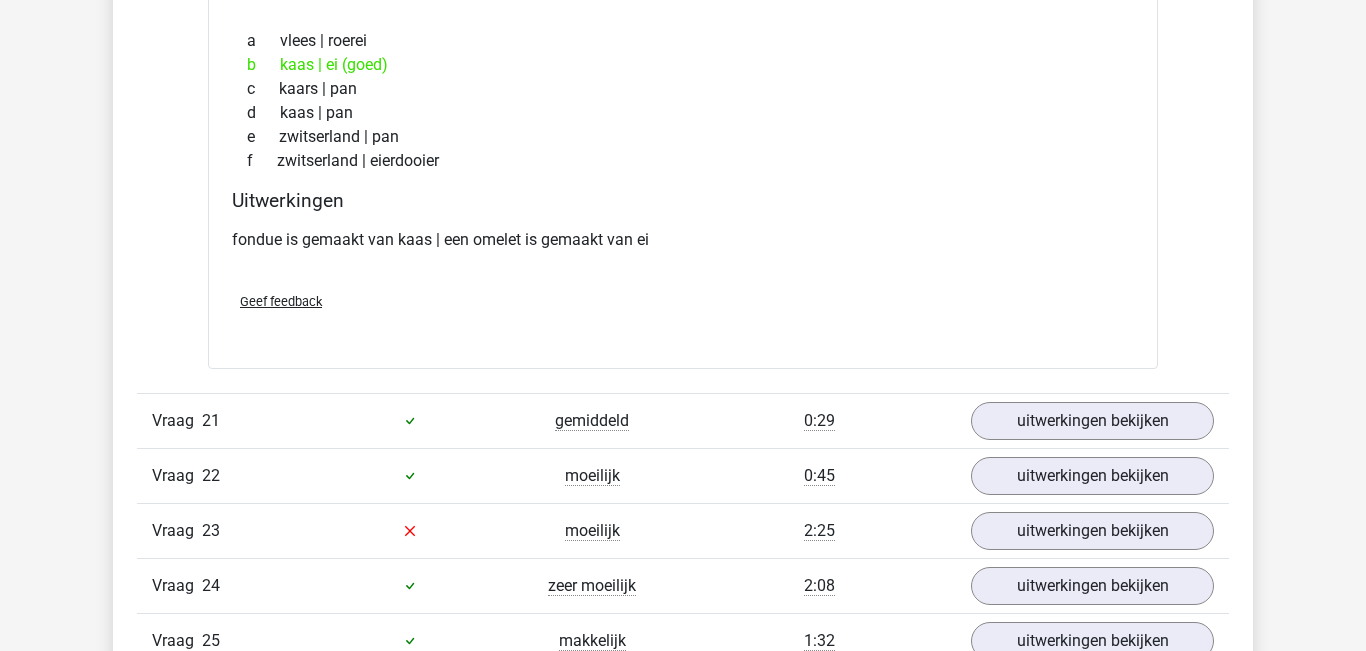 scroll, scrollTop: 17053, scrollLeft: 0, axis: vertical 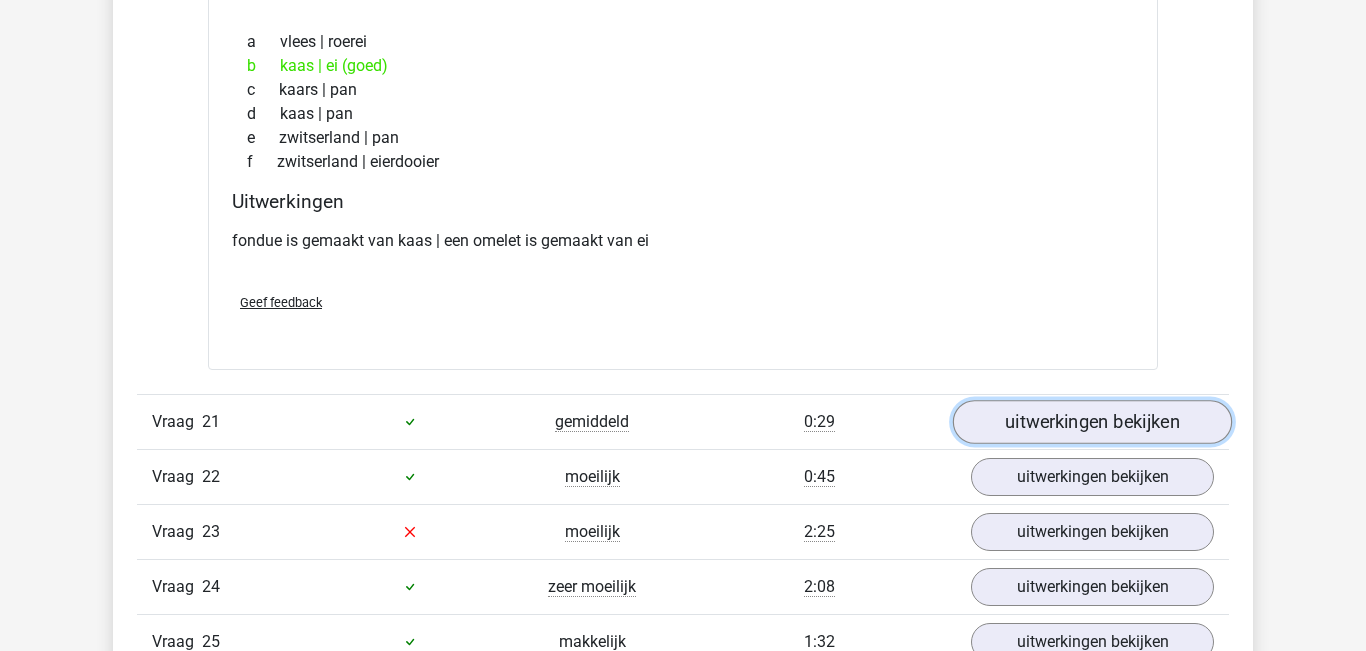 click on "uitwerkingen bekijken" at bounding box center [1092, 422] 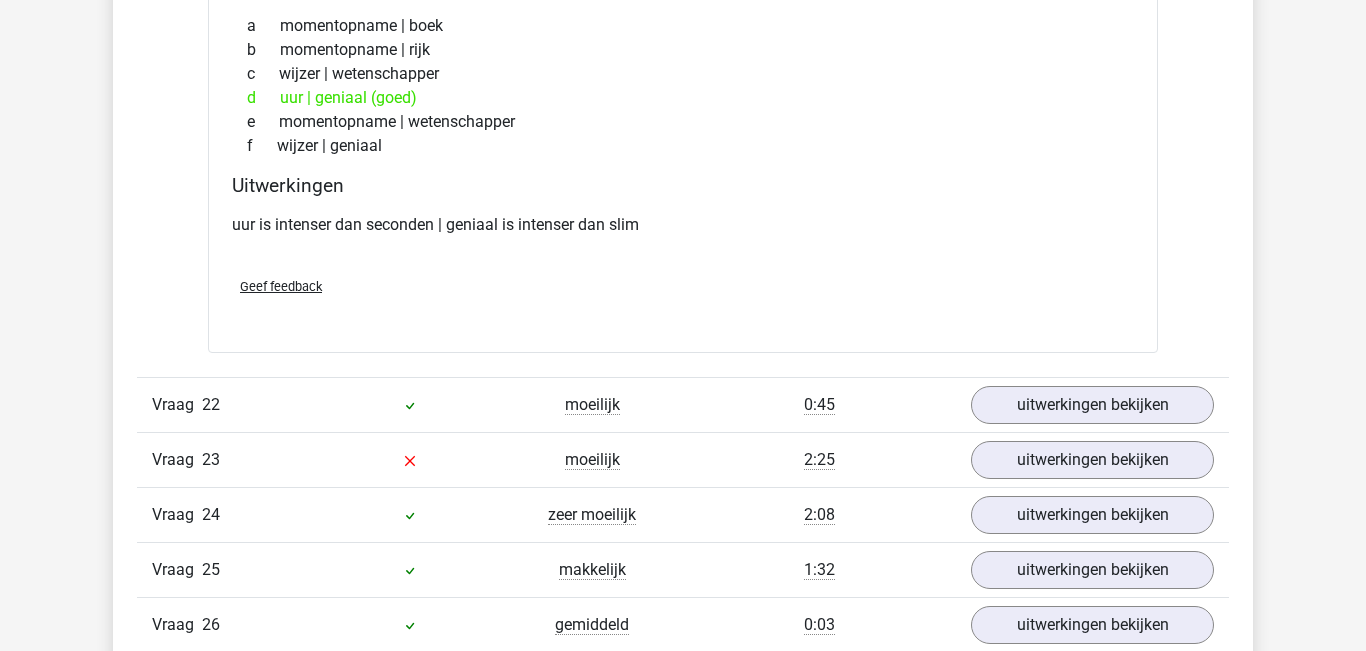 scroll, scrollTop: 17594, scrollLeft: 0, axis: vertical 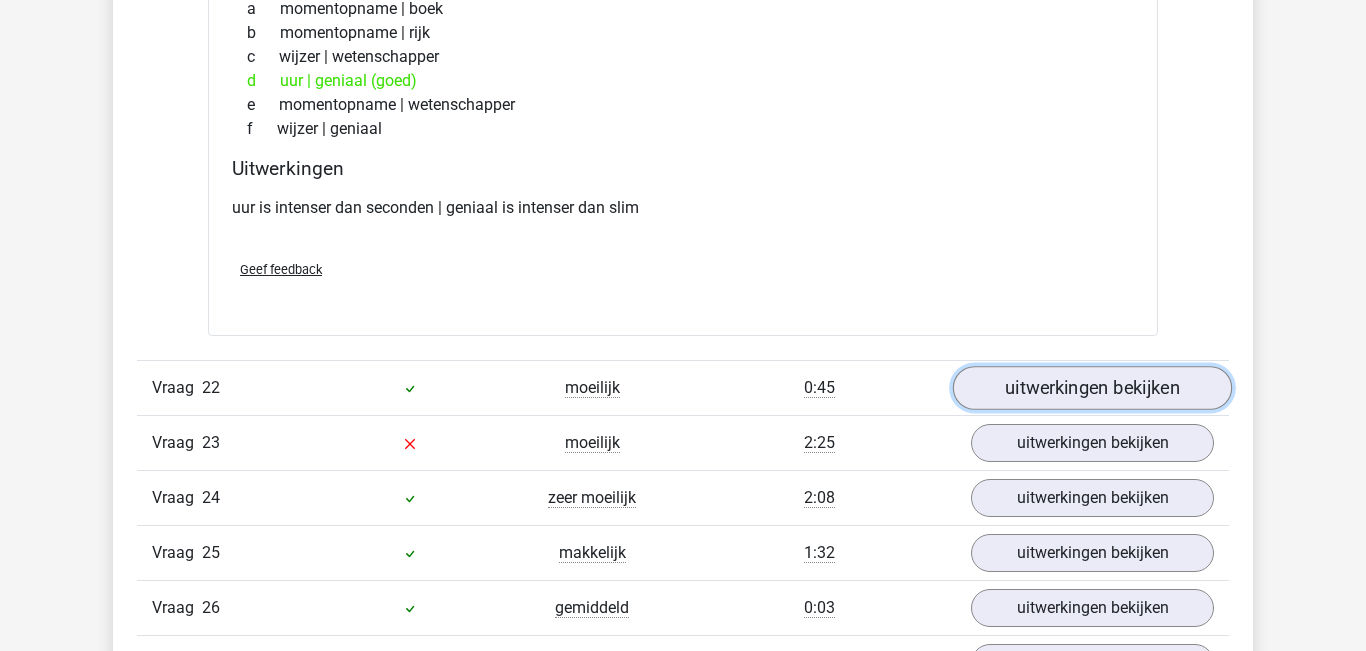 click on "uitwerkingen bekijken" at bounding box center (1092, 388) 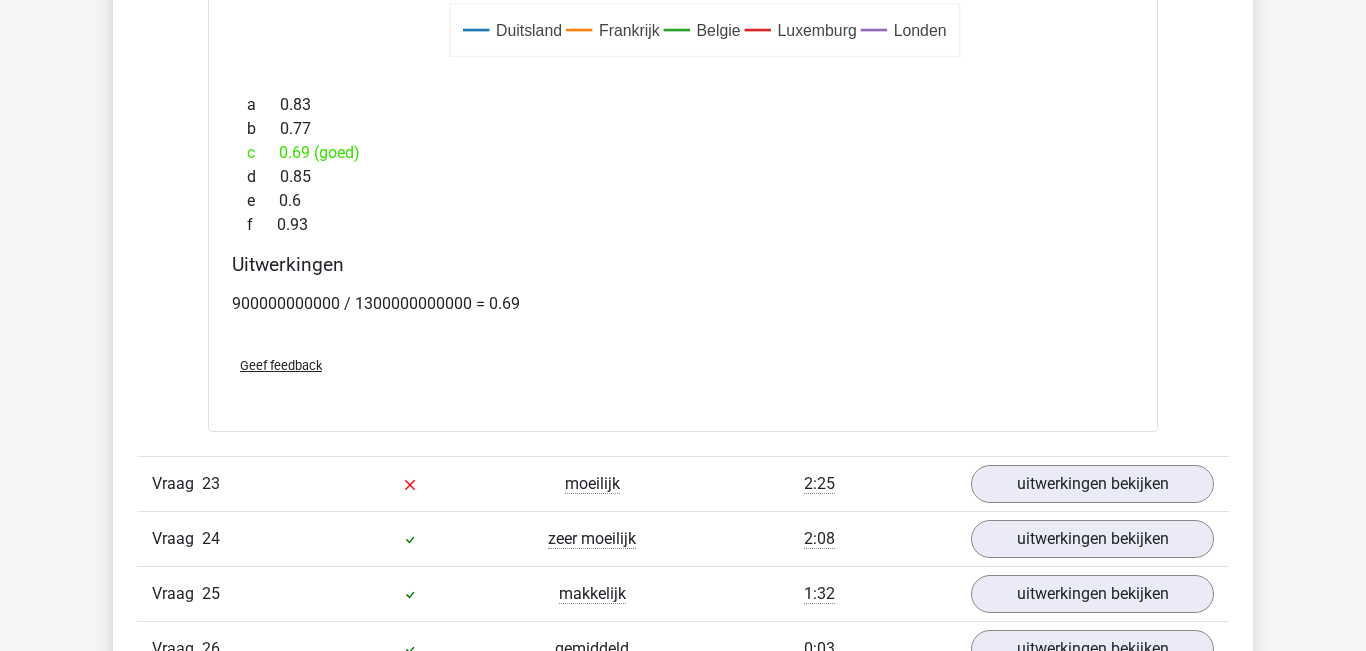 scroll, scrollTop: 18667, scrollLeft: 0, axis: vertical 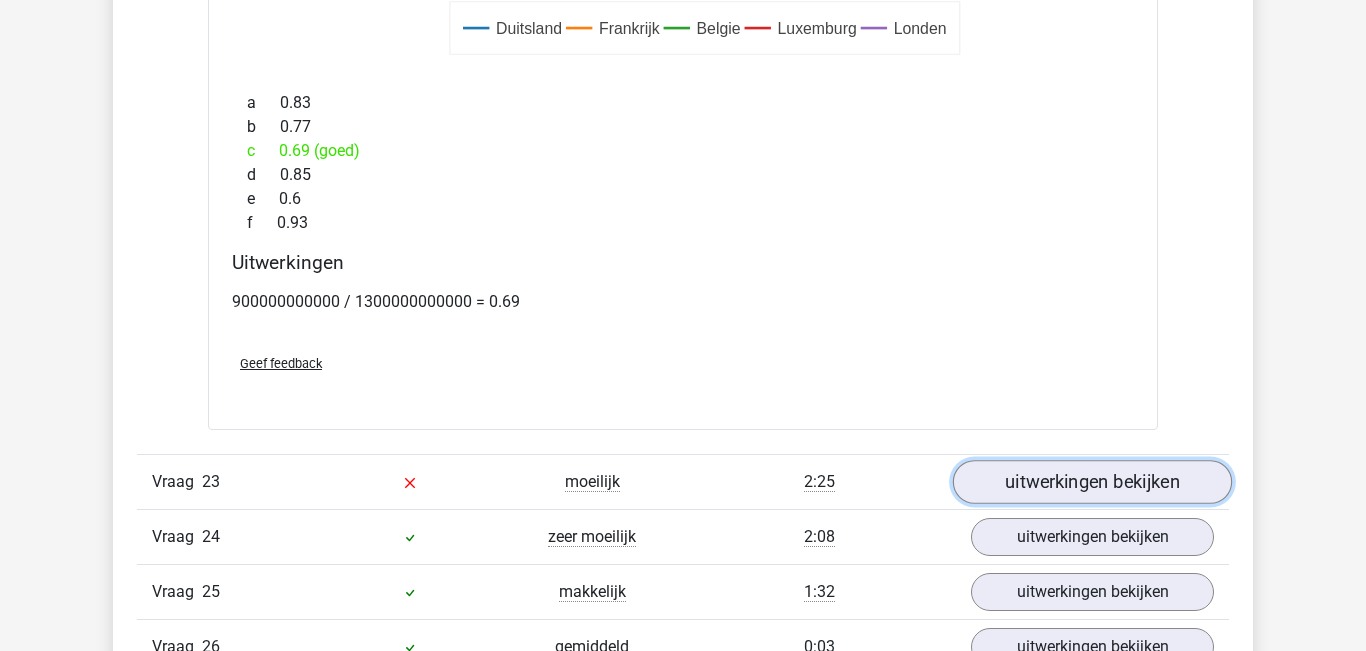 click on "uitwerkingen bekijken" at bounding box center [1092, 482] 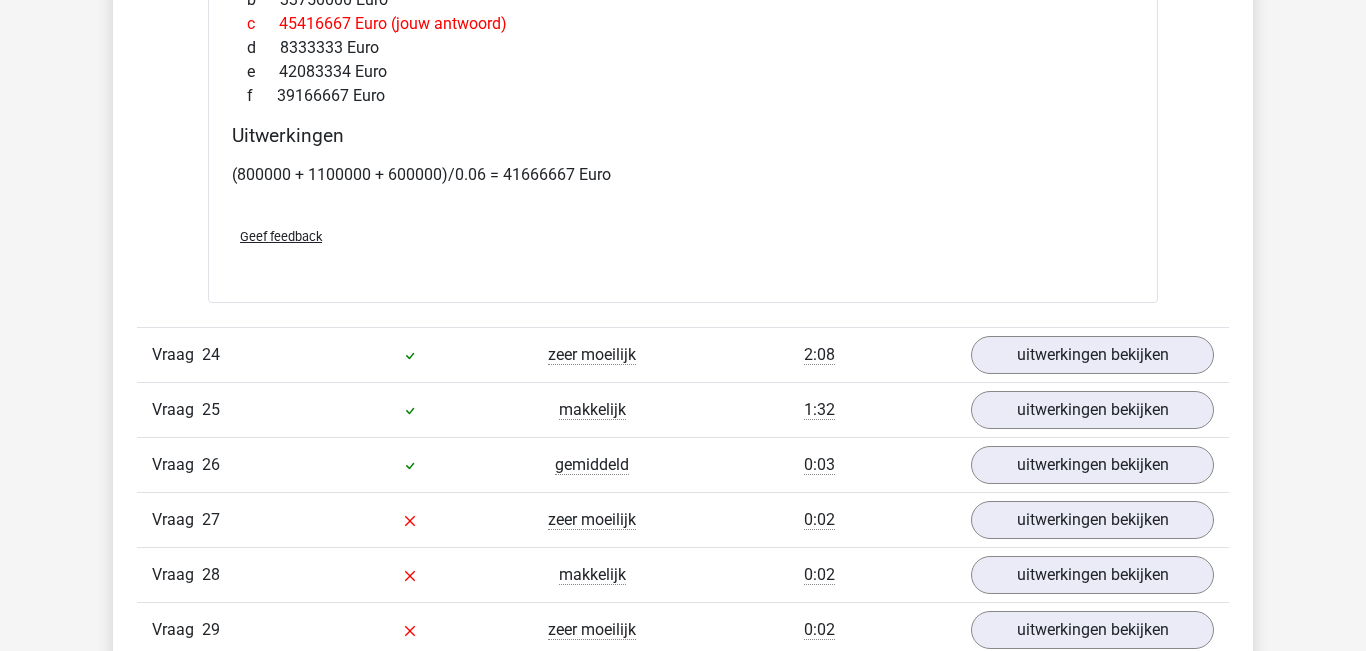 scroll, scrollTop: 20021, scrollLeft: 0, axis: vertical 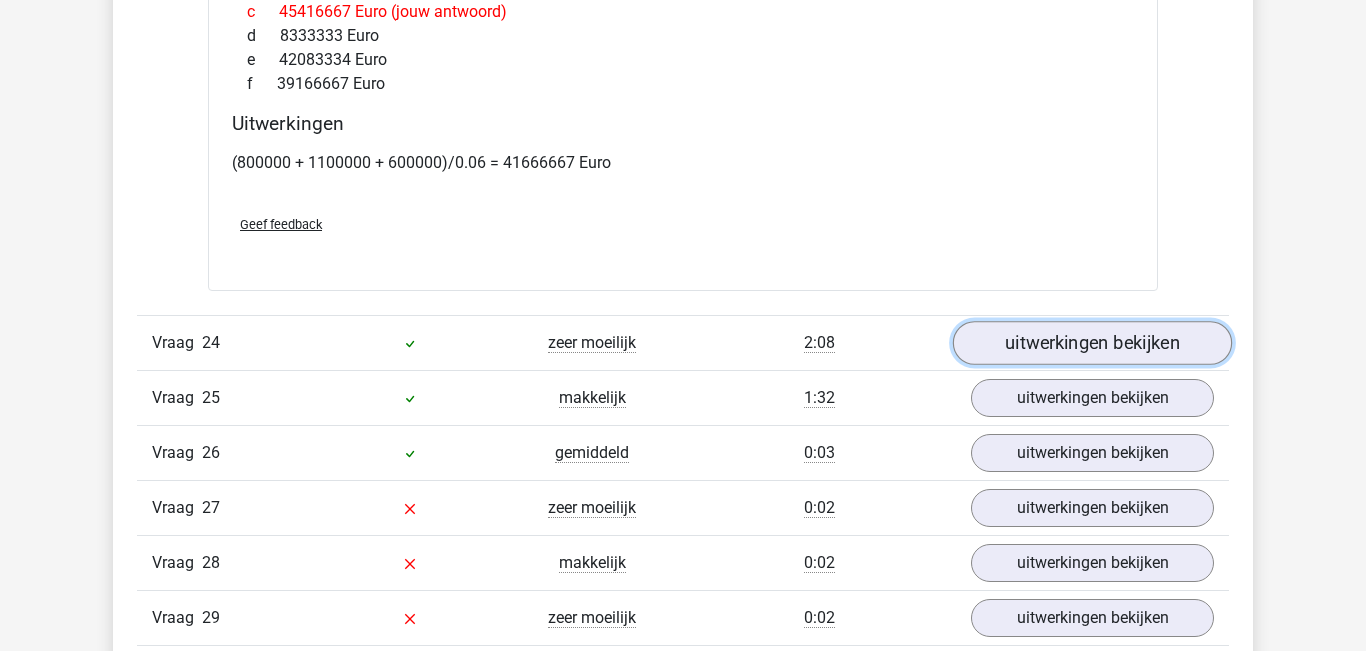 click on "uitwerkingen bekijken" at bounding box center (1092, 343) 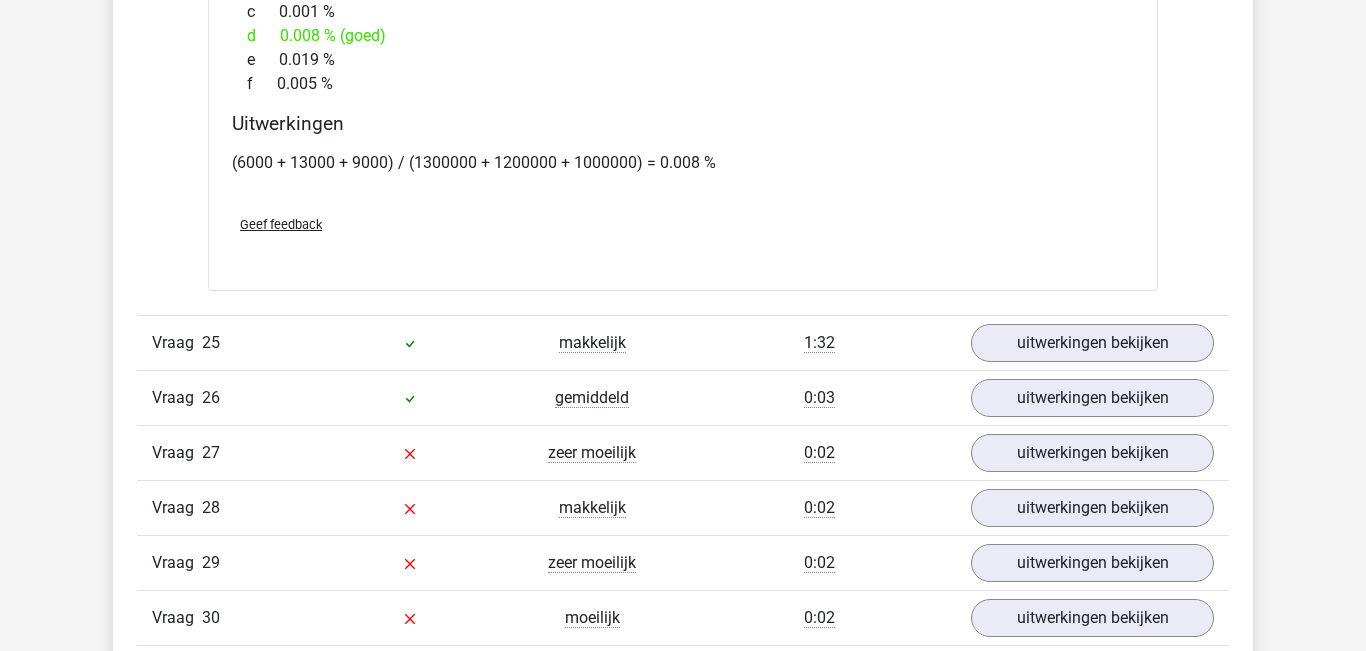 scroll, scrollTop: 21213, scrollLeft: 0, axis: vertical 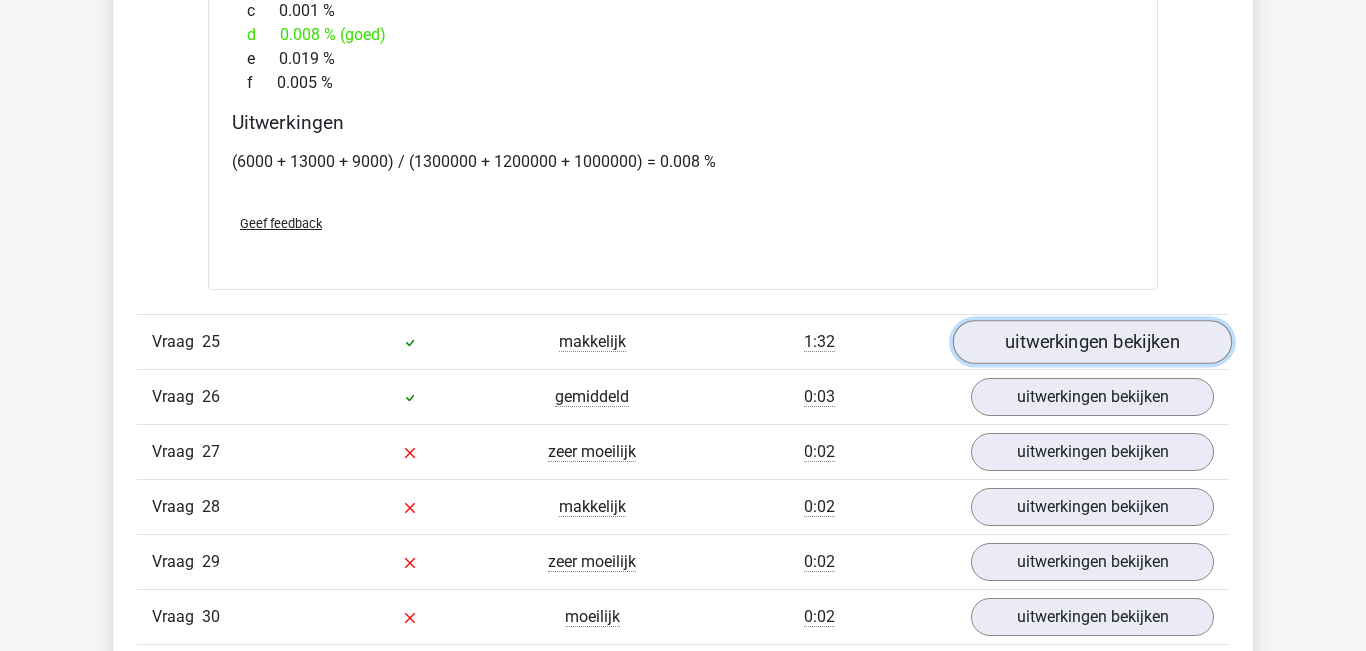 click on "uitwerkingen bekijken" at bounding box center (1092, 343) 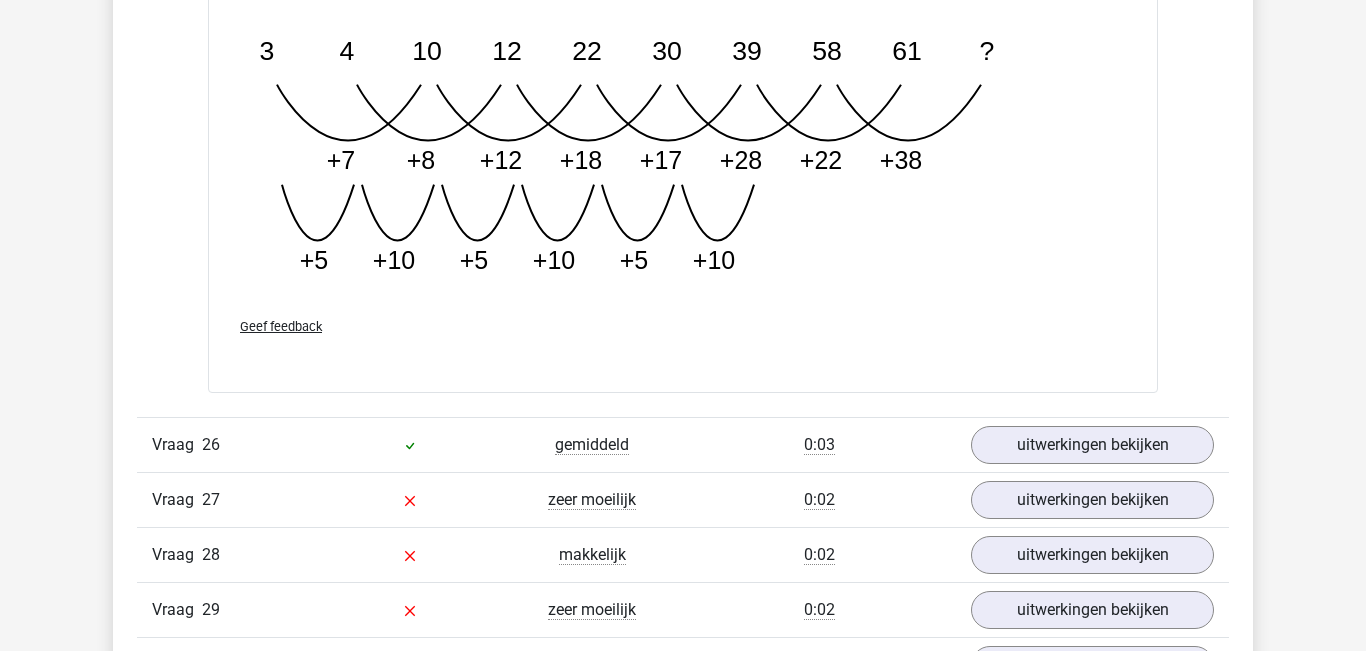 scroll, scrollTop: 22343, scrollLeft: 0, axis: vertical 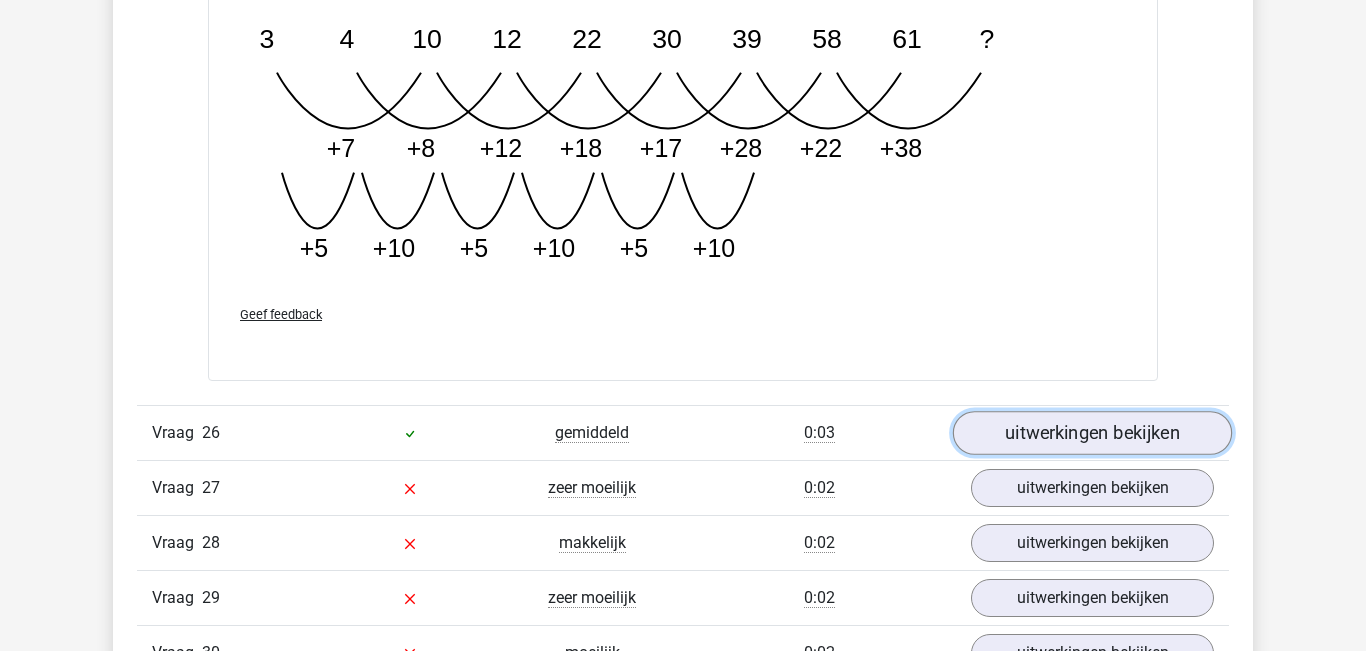 click on "uitwerkingen bekijken" at bounding box center [1092, 433] 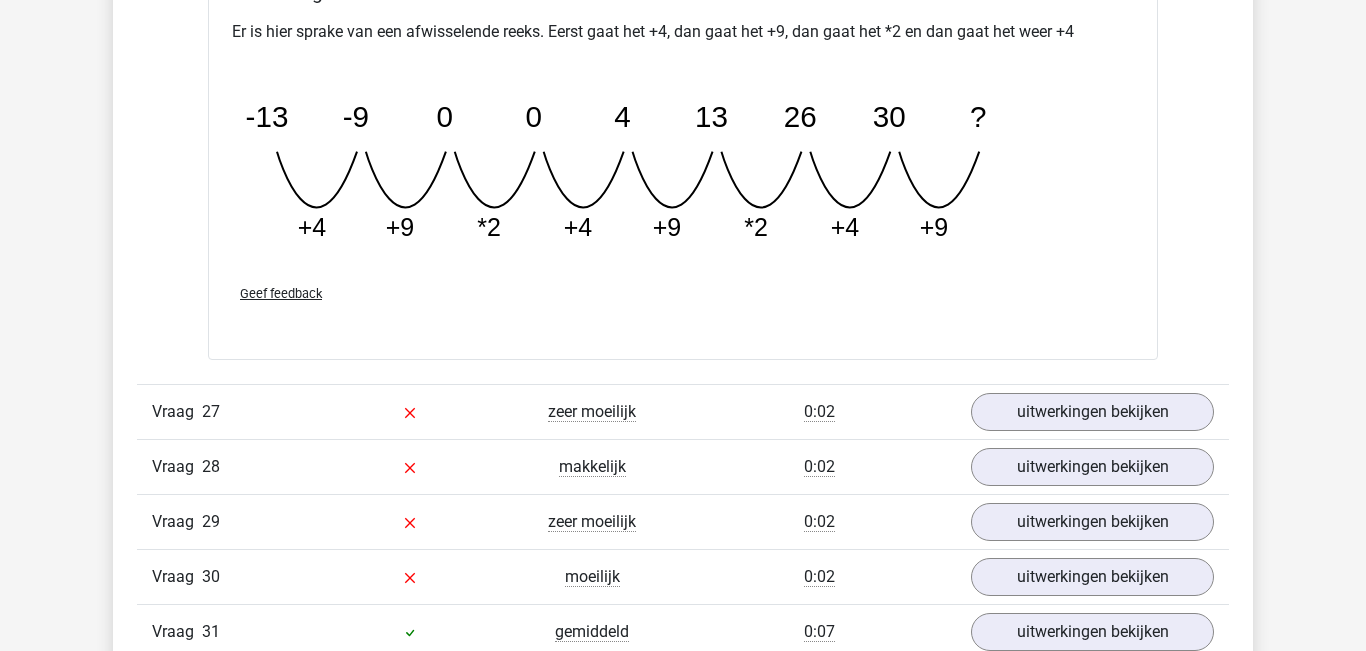 scroll, scrollTop: 23330, scrollLeft: 0, axis: vertical 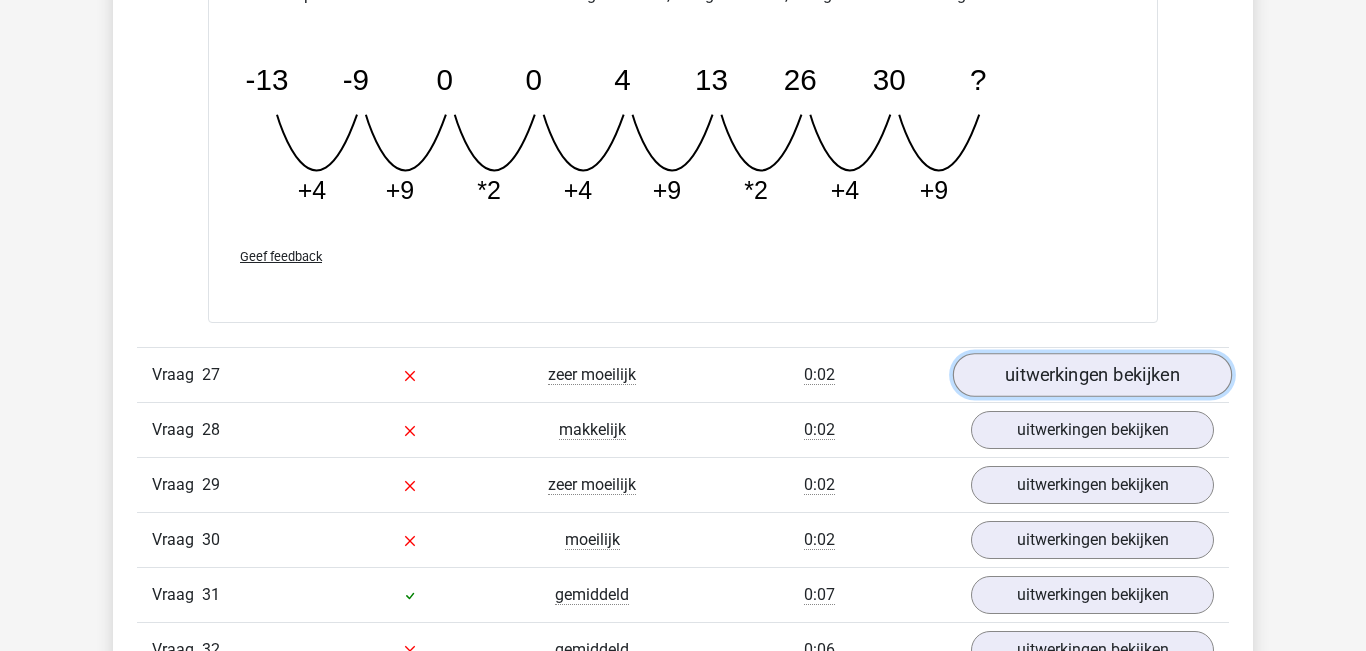 click on "uitwerkingen bekijken" at bounding box center [1092, 375] 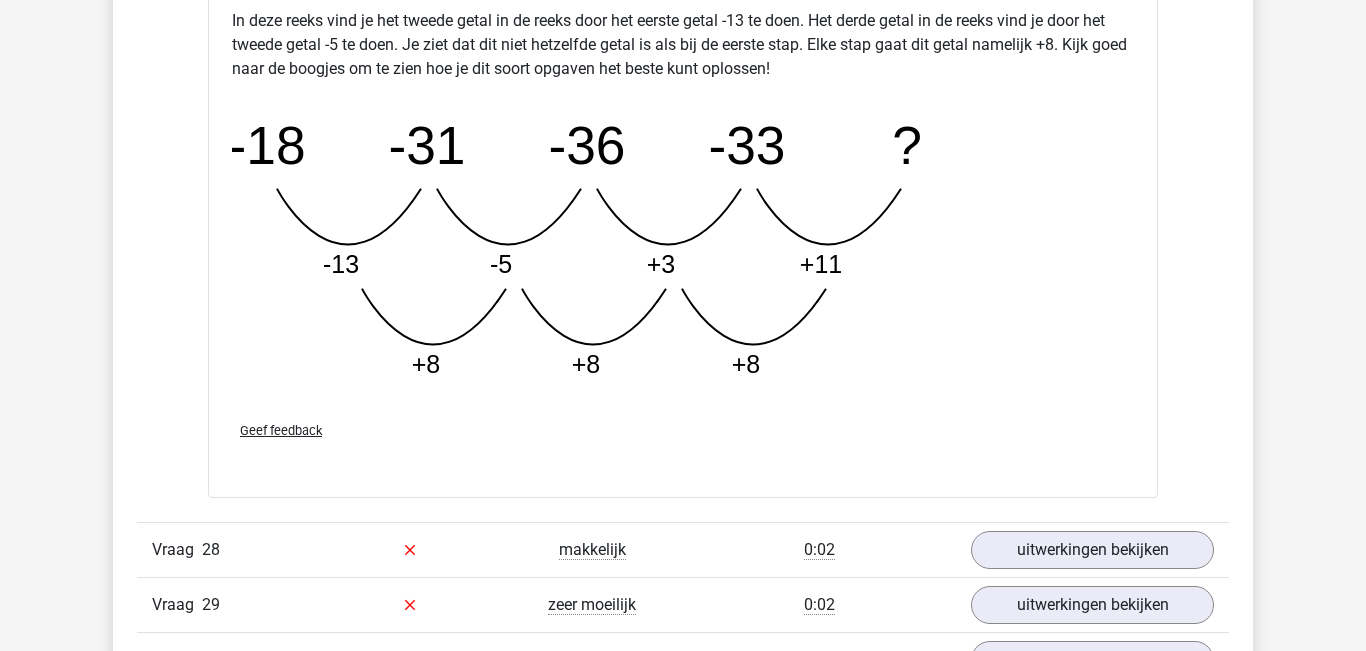 scroll, scrollTop: 24372, scrollLeft: 0, axis: vertical 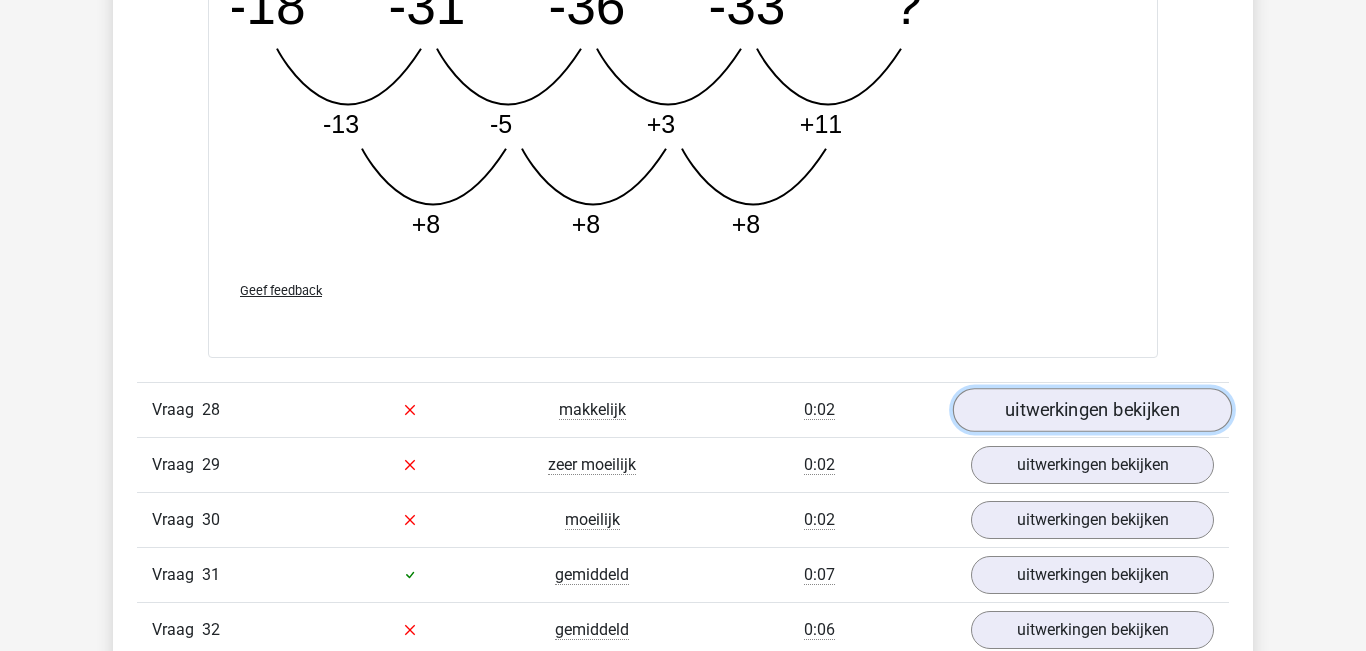 click on "uitwerkingen bekijken" at bounding box center [1092, 410] 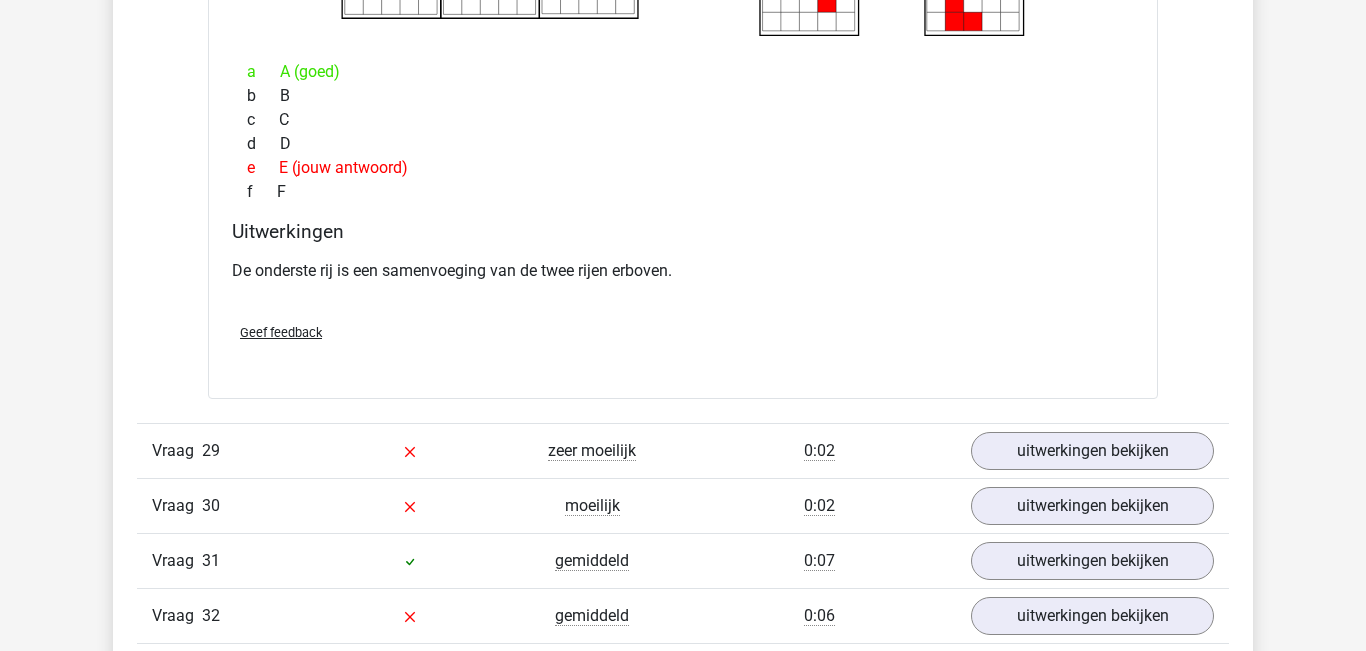 scroll, scrollTop: 25191, scrollLeft: 0, axis: vertical 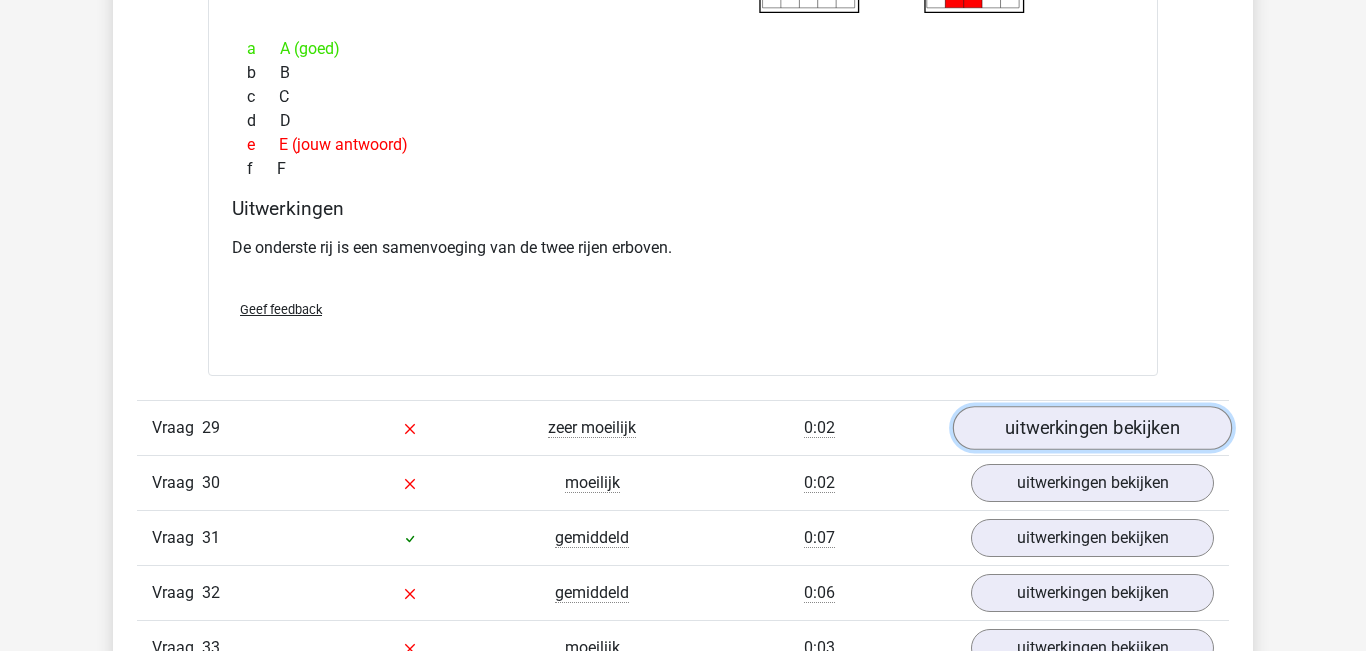 click on "uitwerkingen bekijken" at bounding box center (1092, 428) 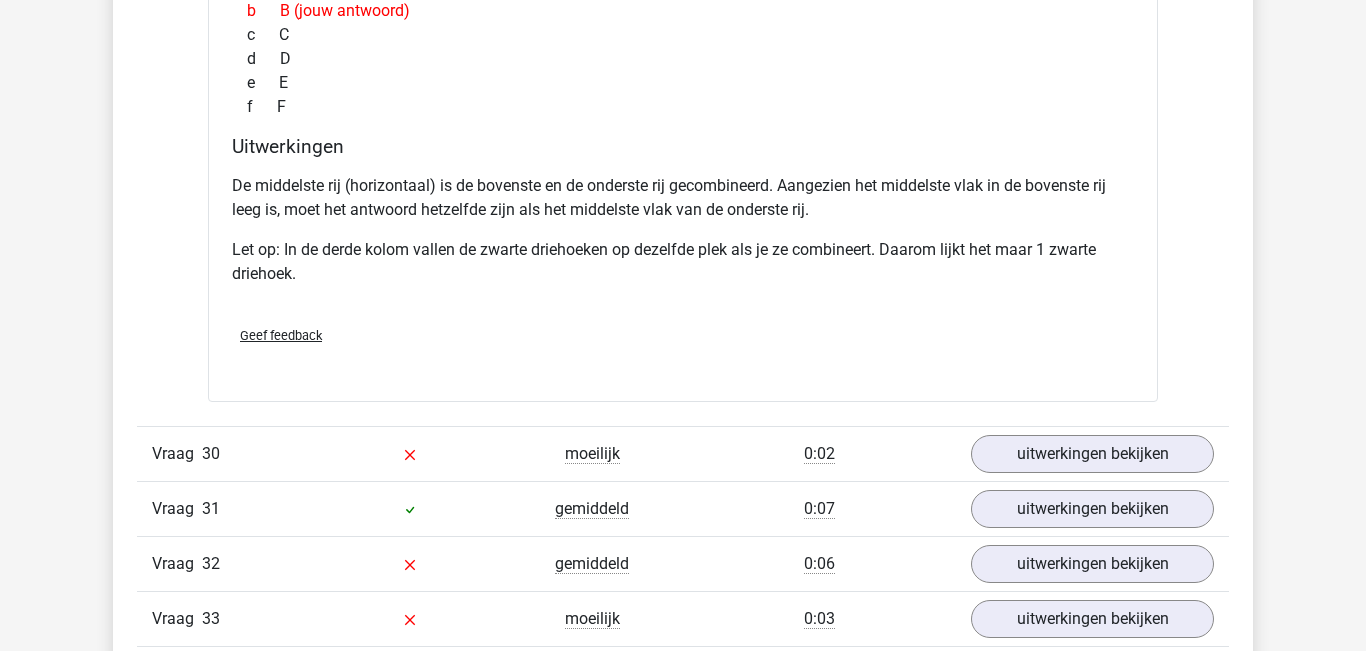scroll, scrollTop: 26095, scrollLeft: 0, axis: vertical 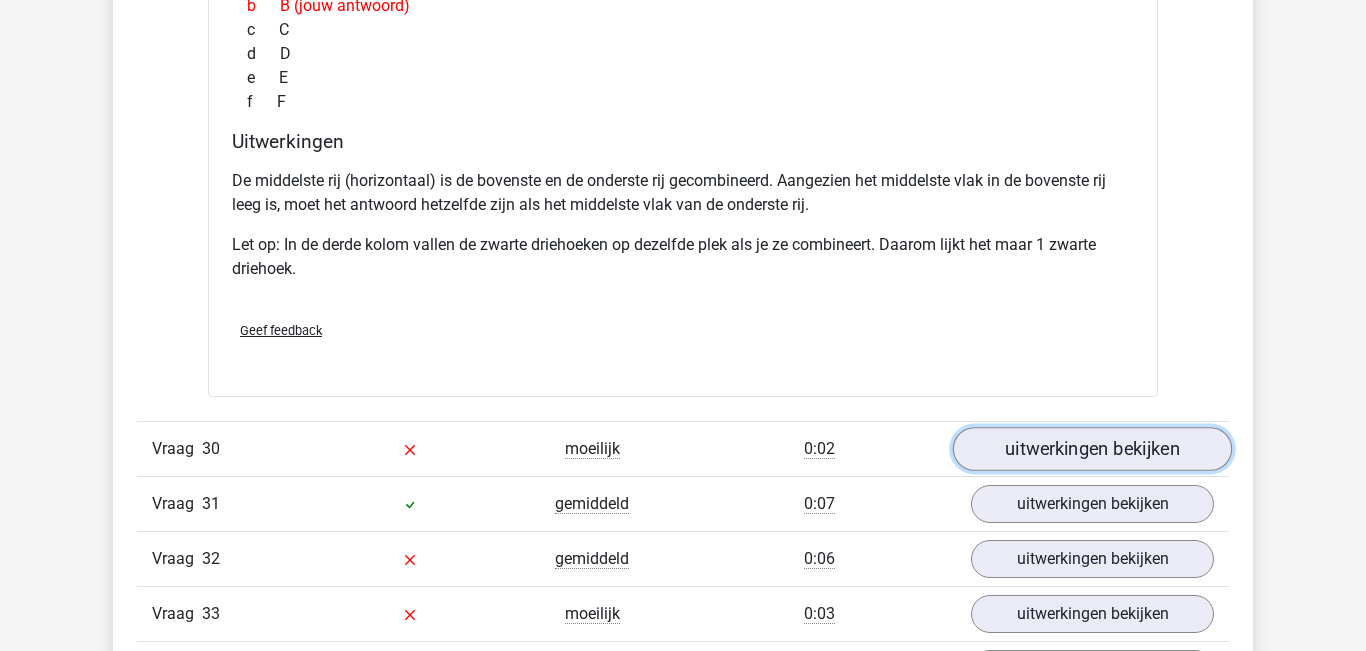 click on "uitwerkingen bekijken" at bounding box center [1092, 449] 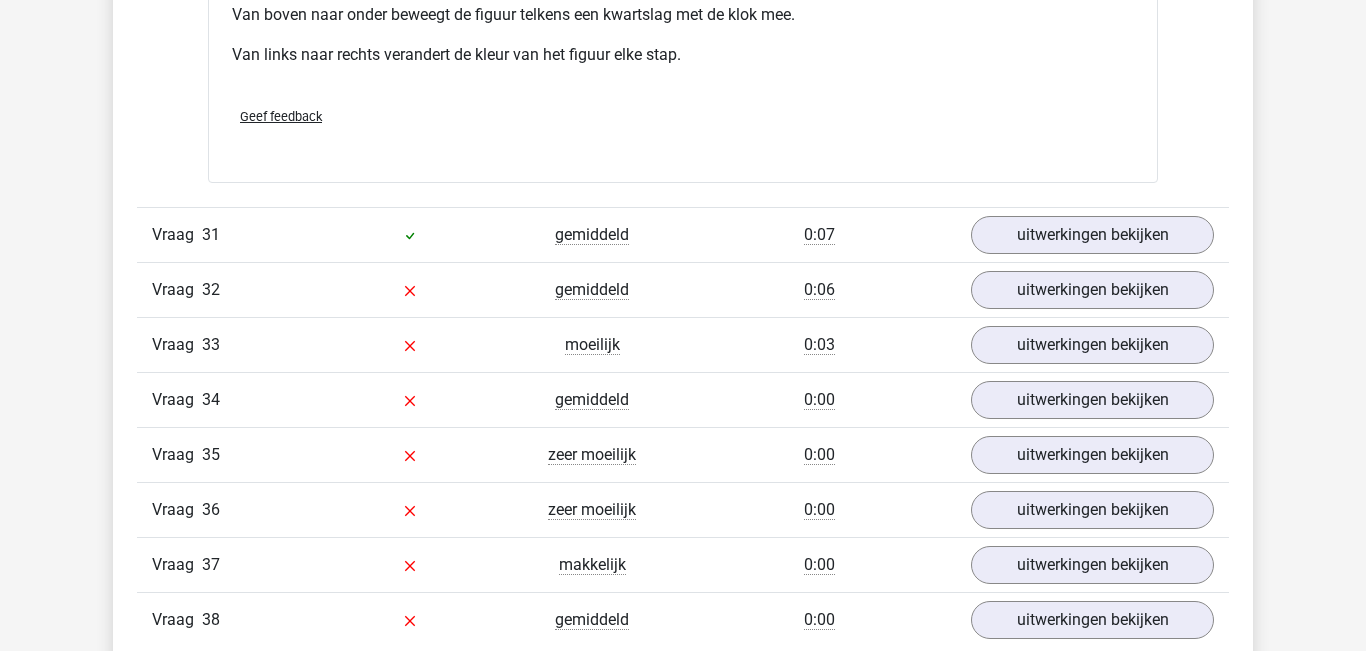scroll, scrollTop: 27187, scrollLeft: 0, axis: vertical 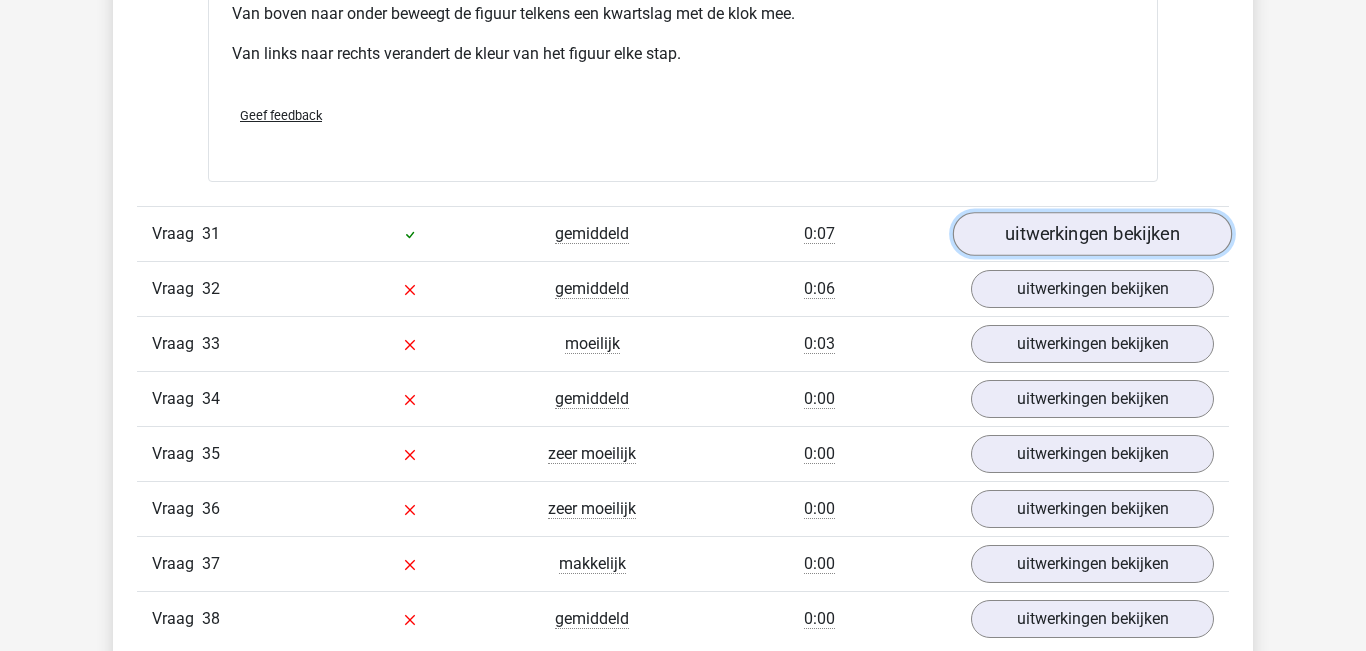 click on "uitwerkingen bekijken" at bounding box center (1092, 234) 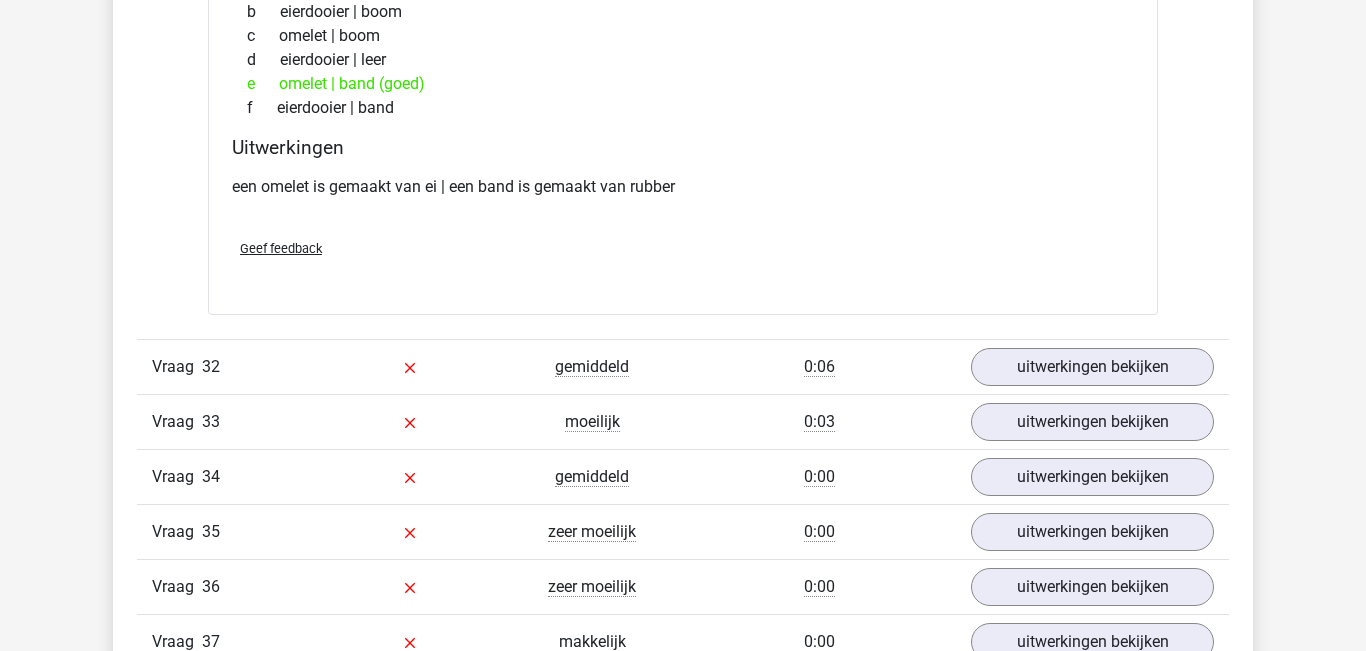 scroll, scrollTop: 27603, scrollLeft: 0, axis: vertical 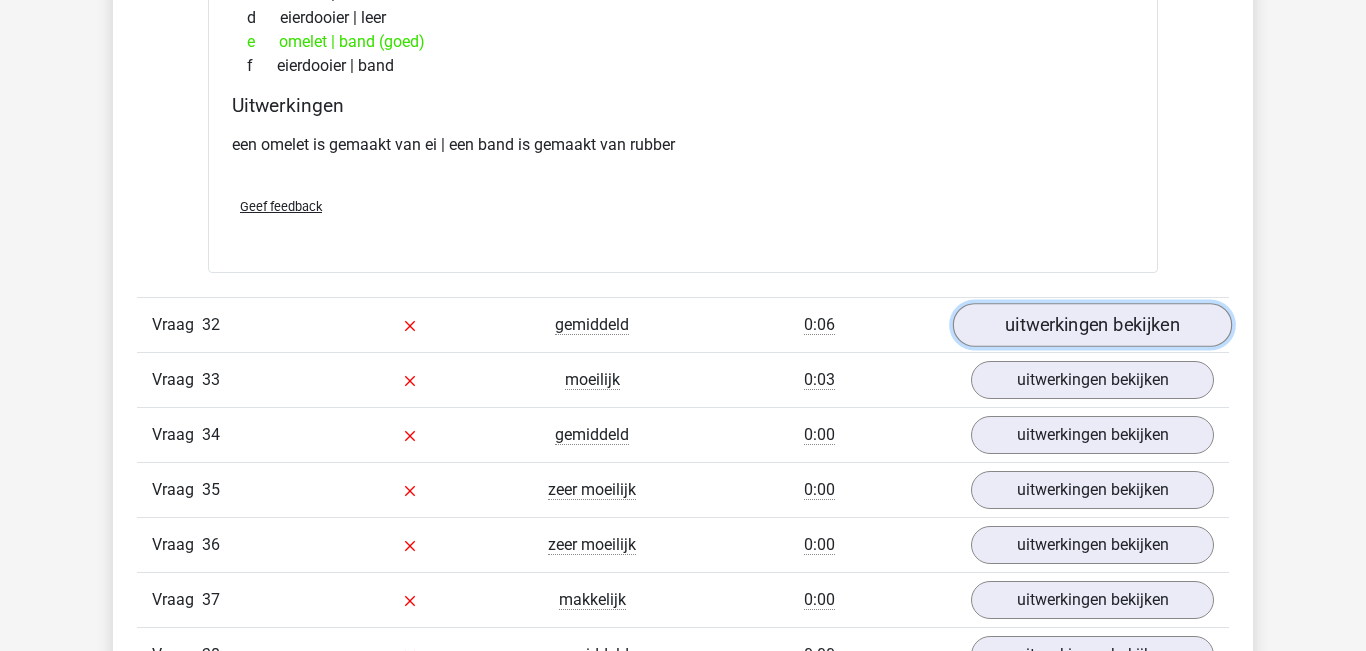 click on "uitwerkingen bekijken" at bounding box center (1092, 326) 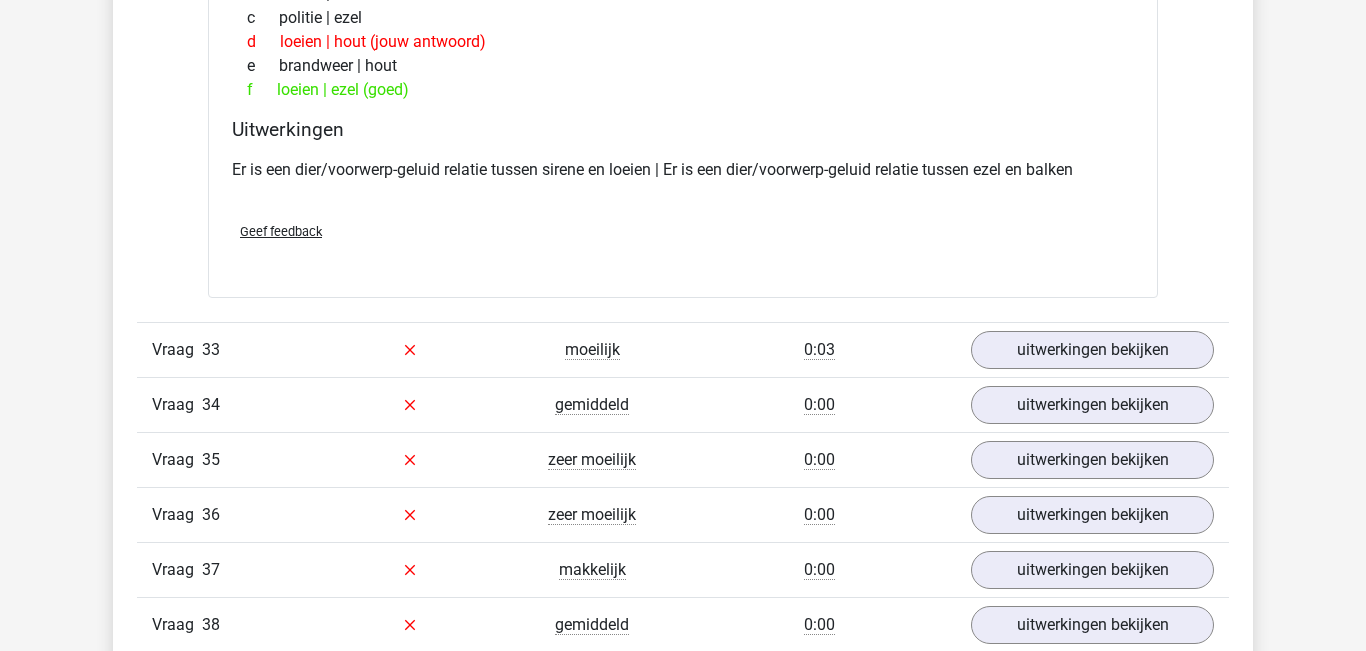 scroll, scrollTop: 28093, scrollLeft: 0, axis: vertical 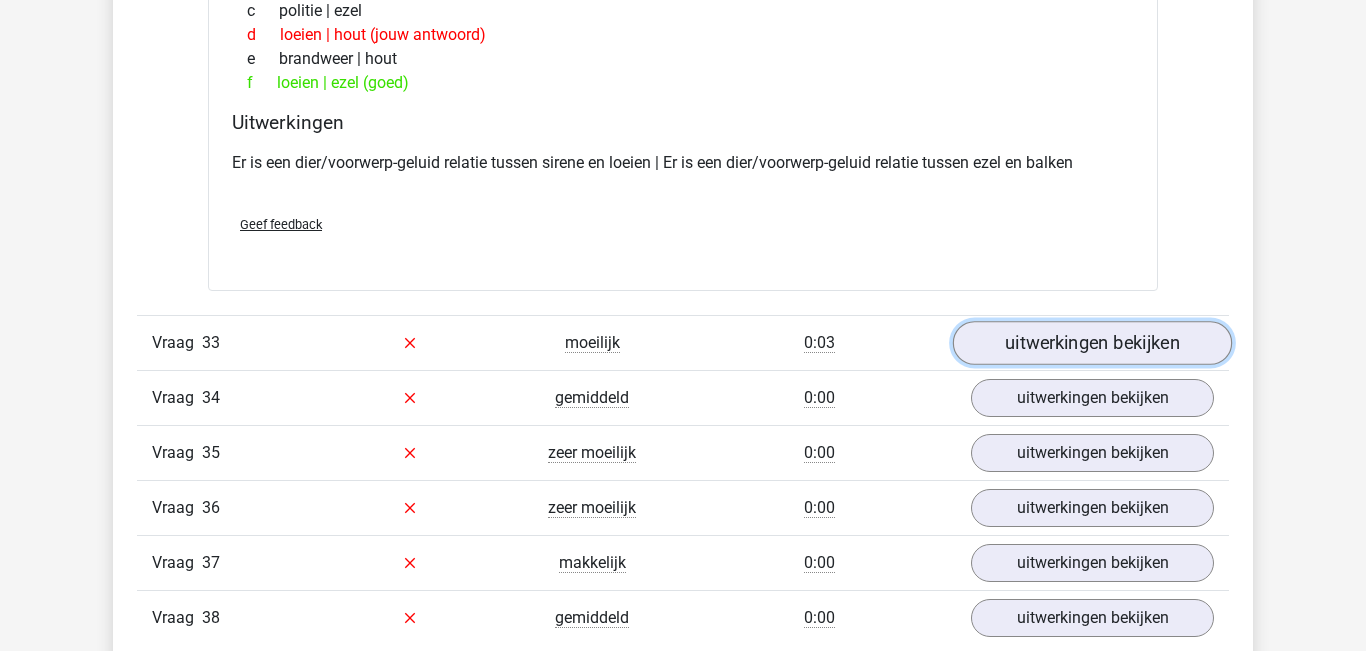 click on "uitwerkingen bekijken" at bounding box center [1092, 343] 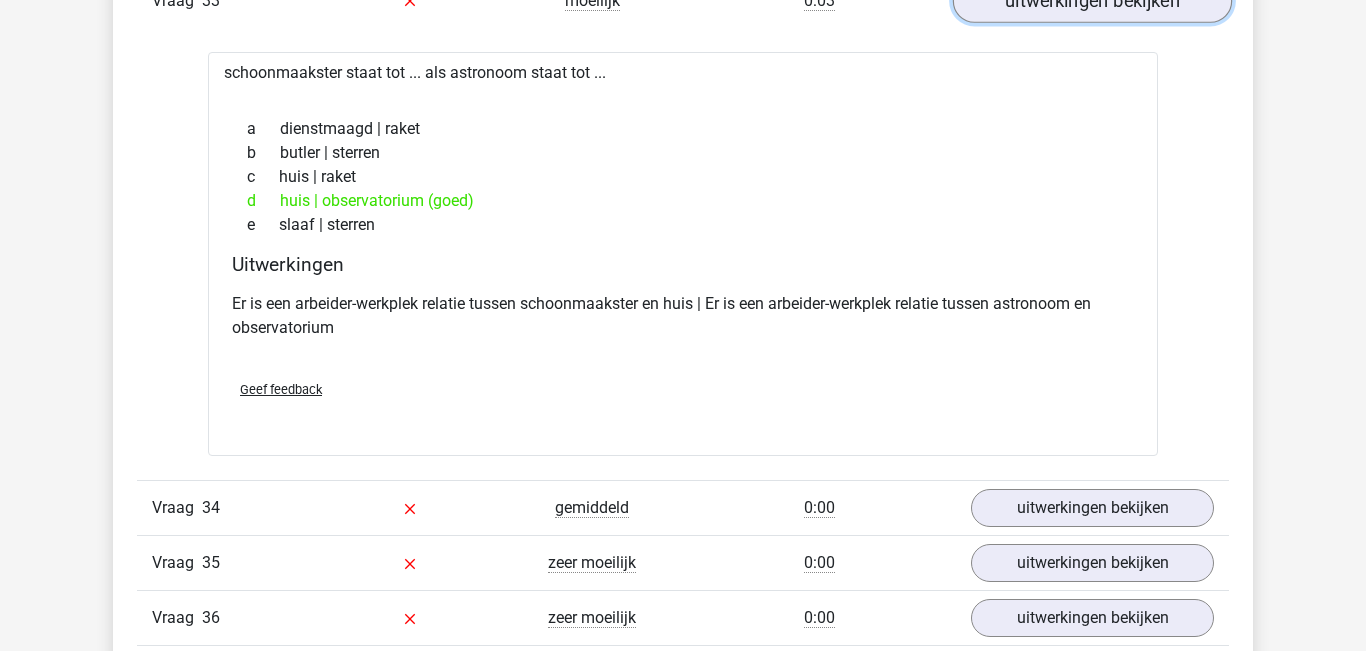 scroll, scrollTop: 28472, scrollLeft: 0, axis: vertical 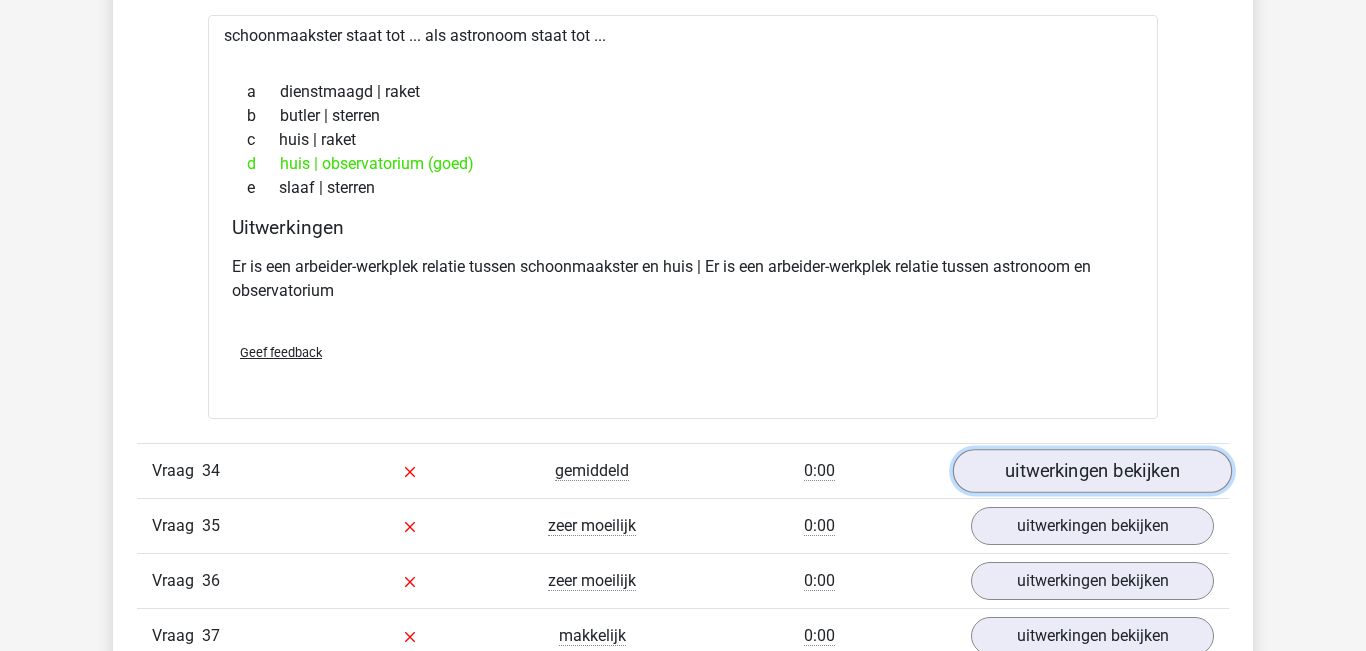 click on "uitwerkingen bekijken" at bounding box center (1092, 471) 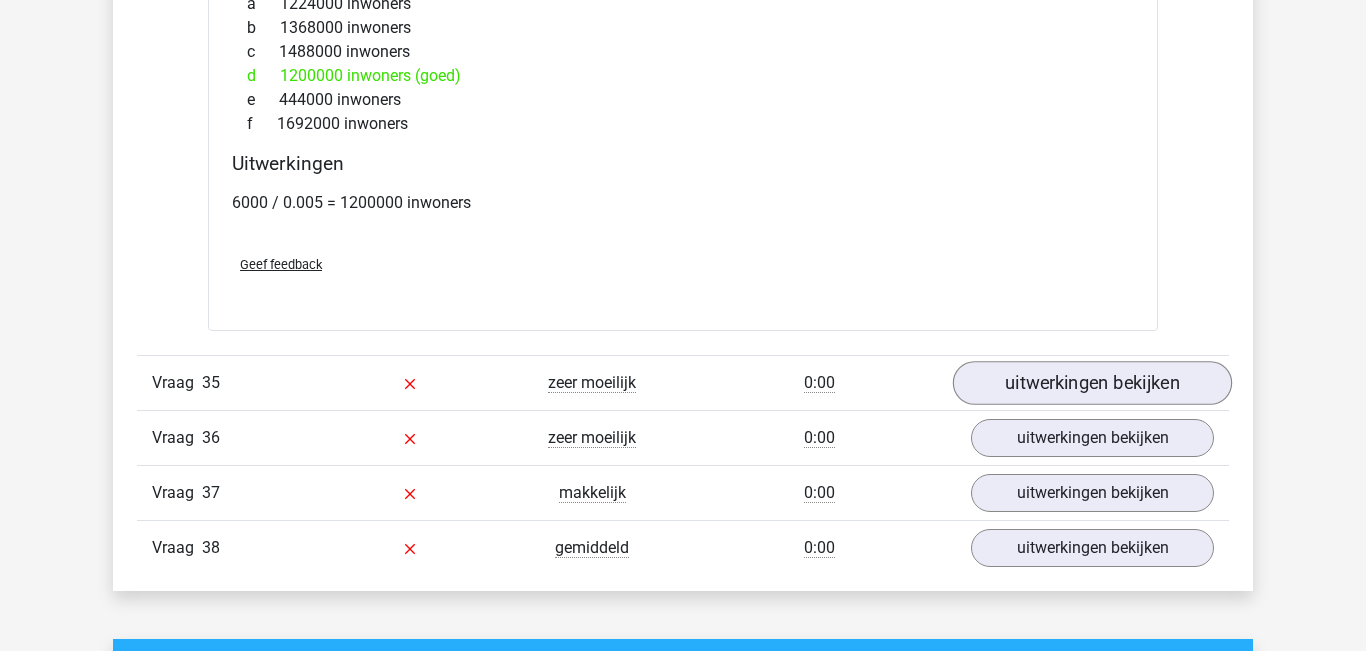 scroll, scrollTop: 29730, scrollLeft: 0, axis: vertical 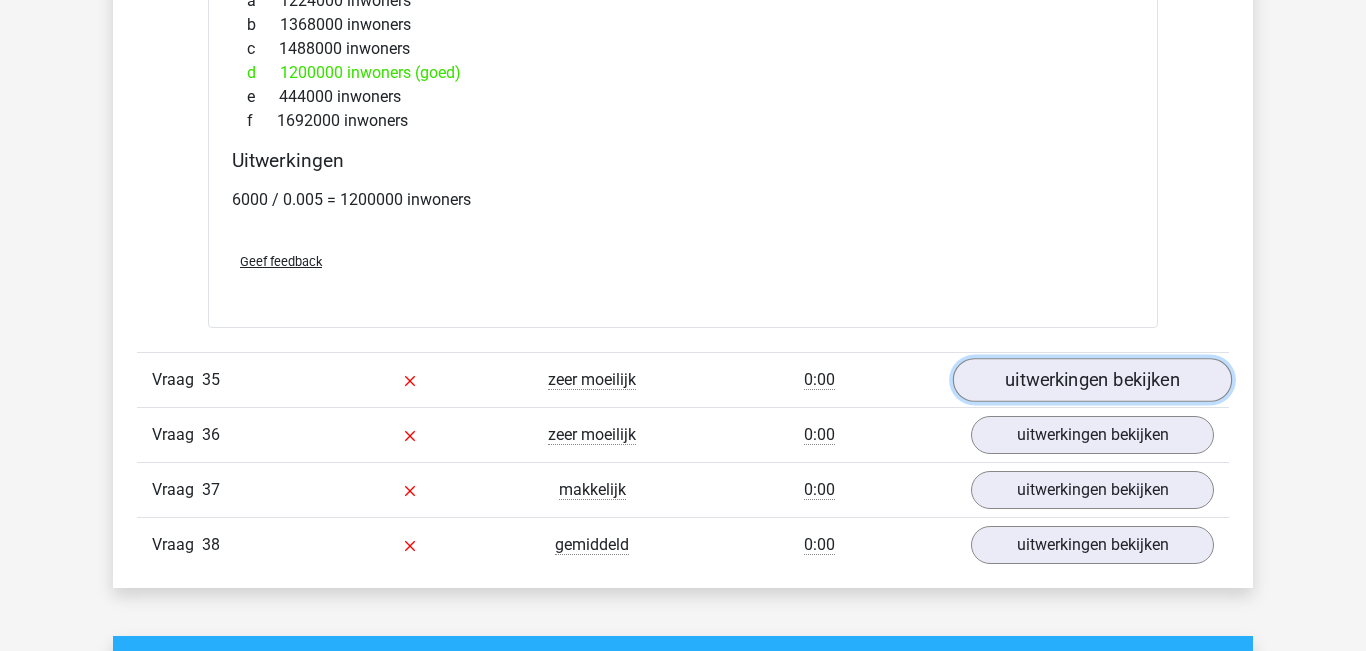 click on "uitwerkingen bekijken" at bounding box center (1092, 380) 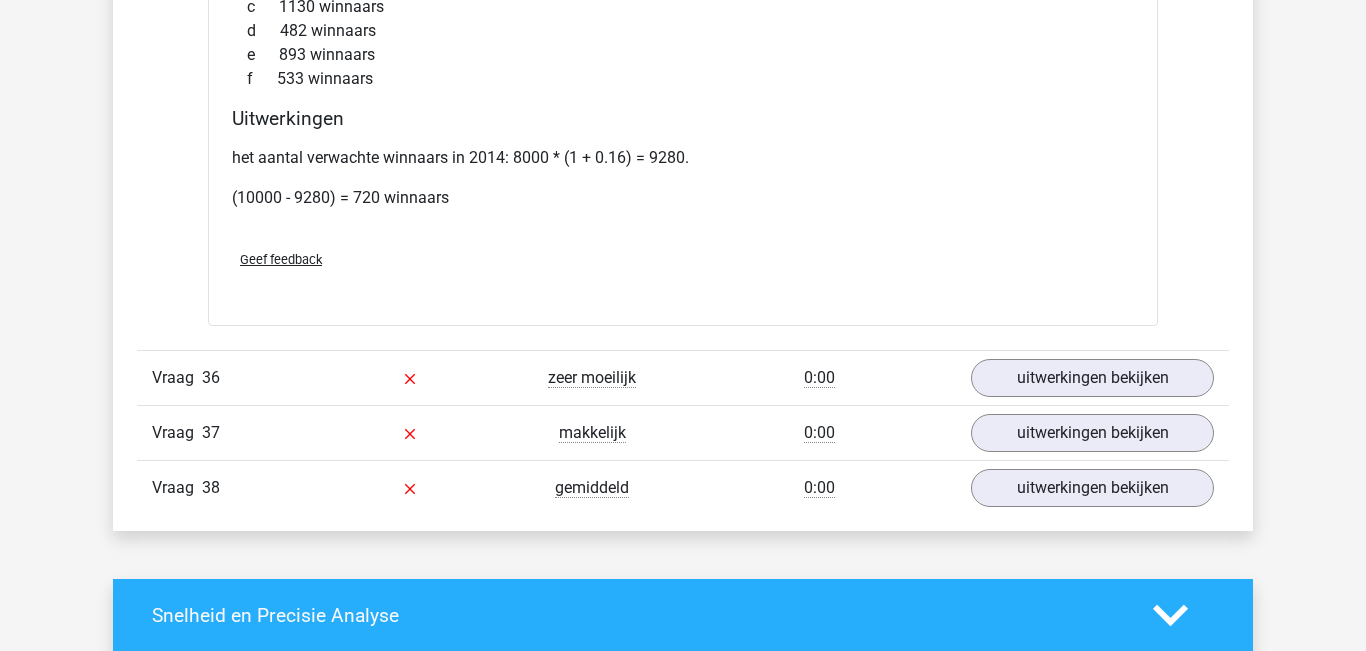 scroll, scrollTop: 31011, scrollLeft: 0, axis: vertical 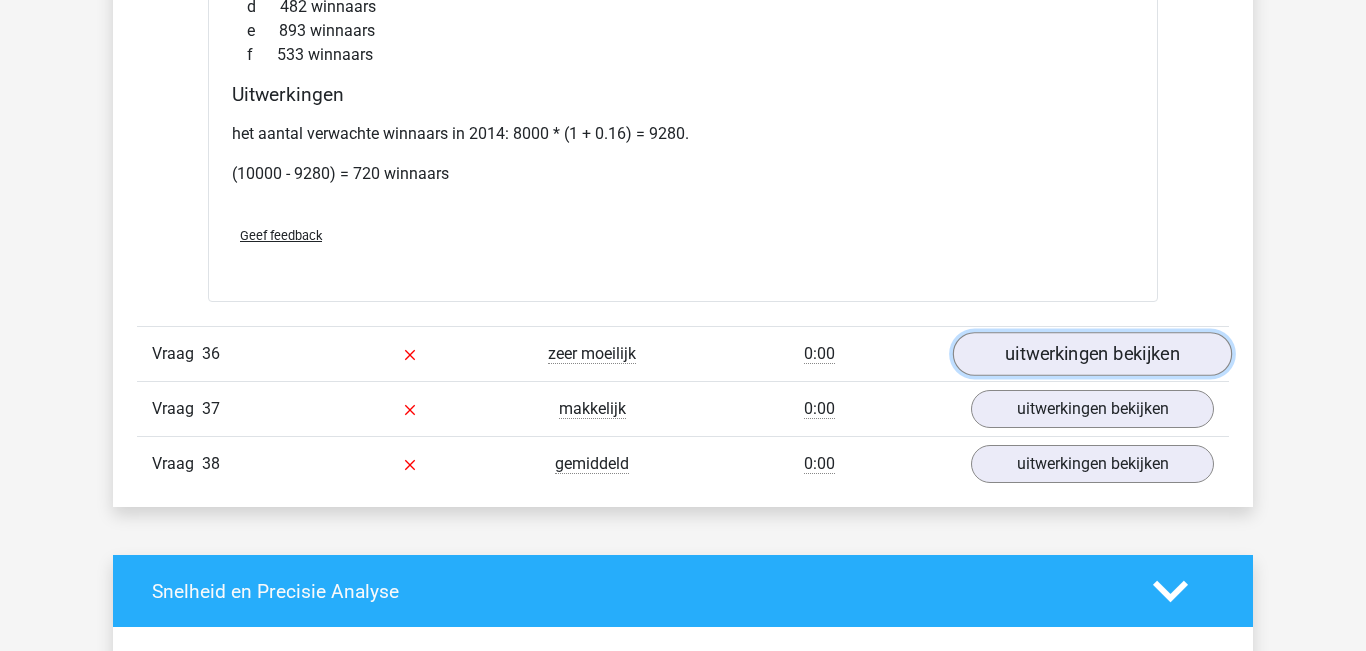 click on "uitwerkingen bekijken" at bounding box center [1092, 355] 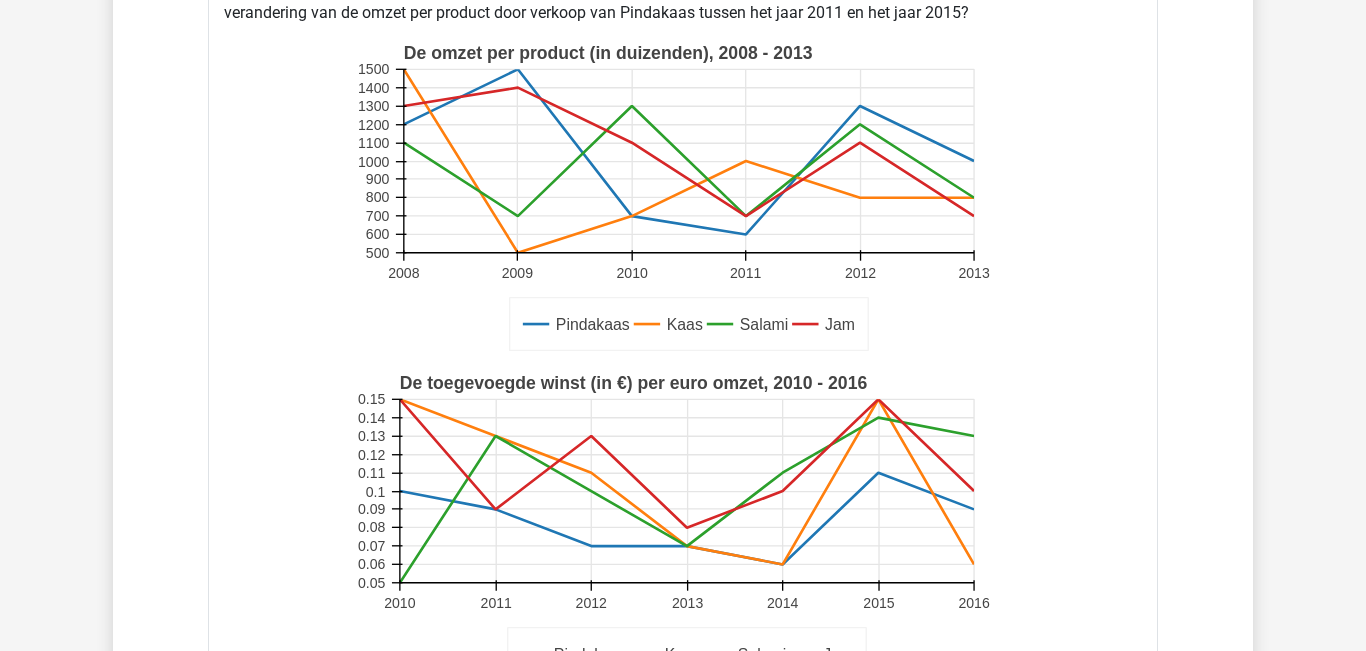 scroll, scrollTop: 31447, scrollLeft: 0, axis: vertical 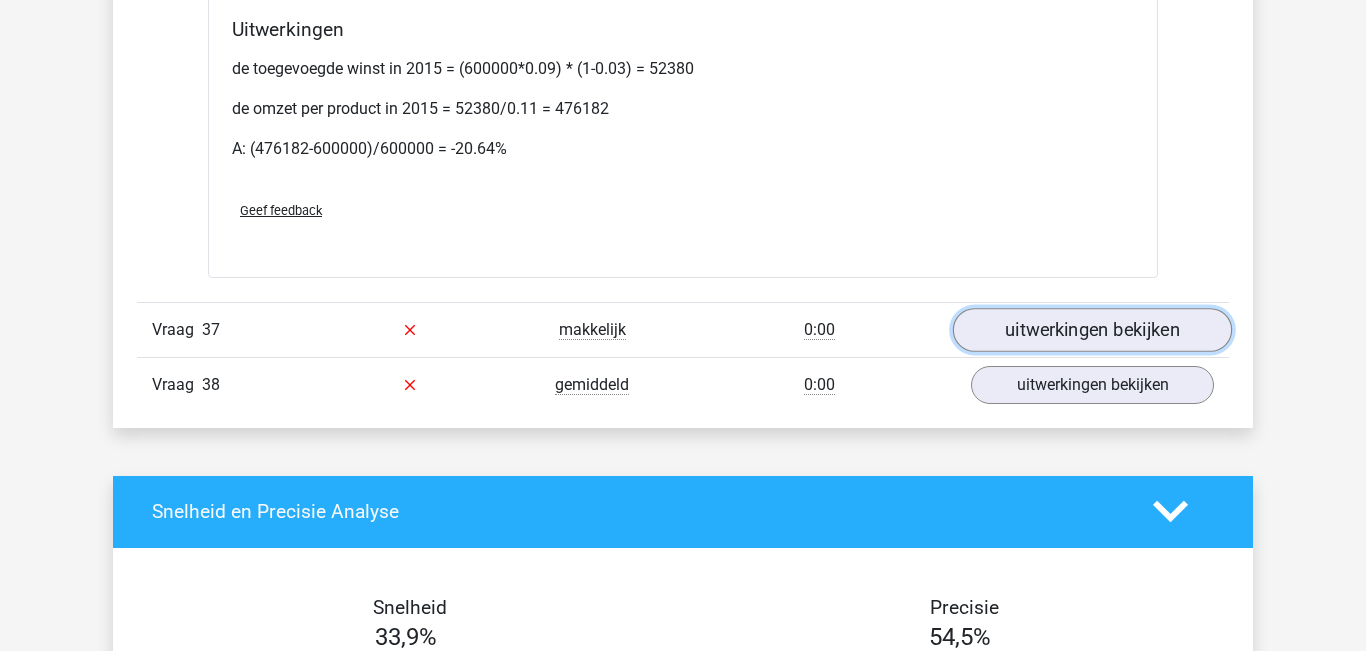 click on "uitwerkingen bekijken" at bounding box center (1092, 330) 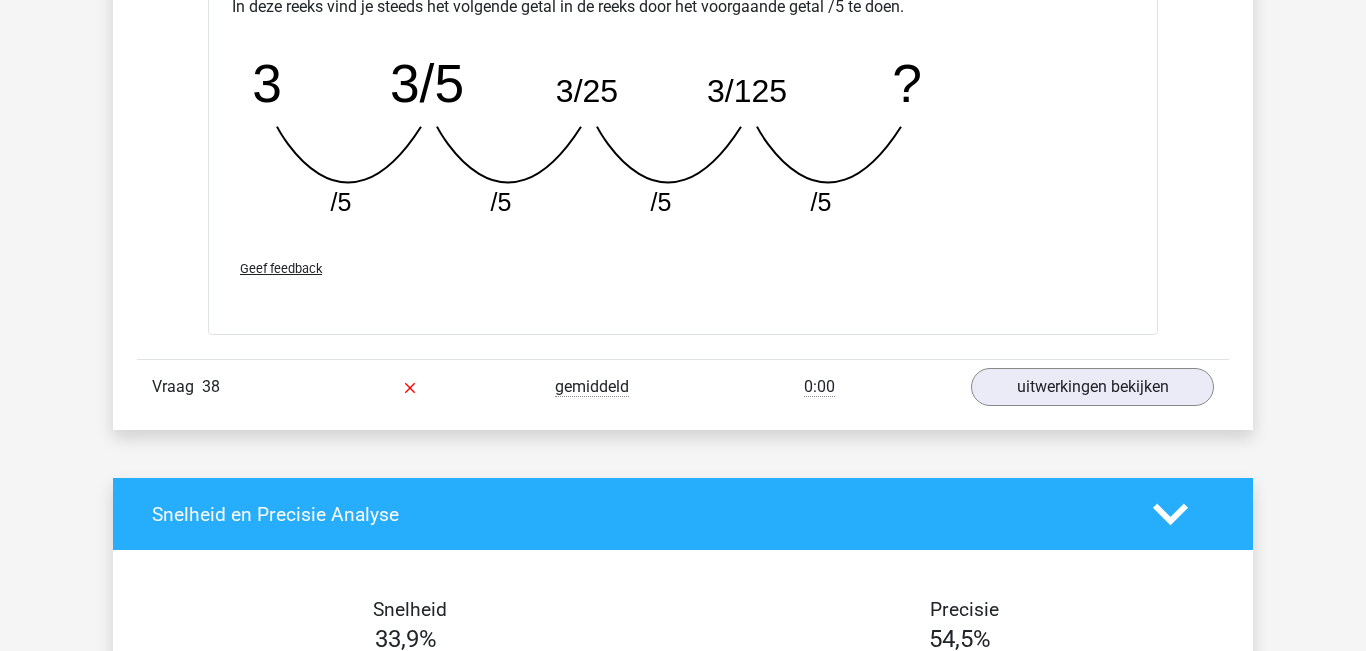 scroll, scrollTop: 33208, scrollLeft: 0, axis: vertical 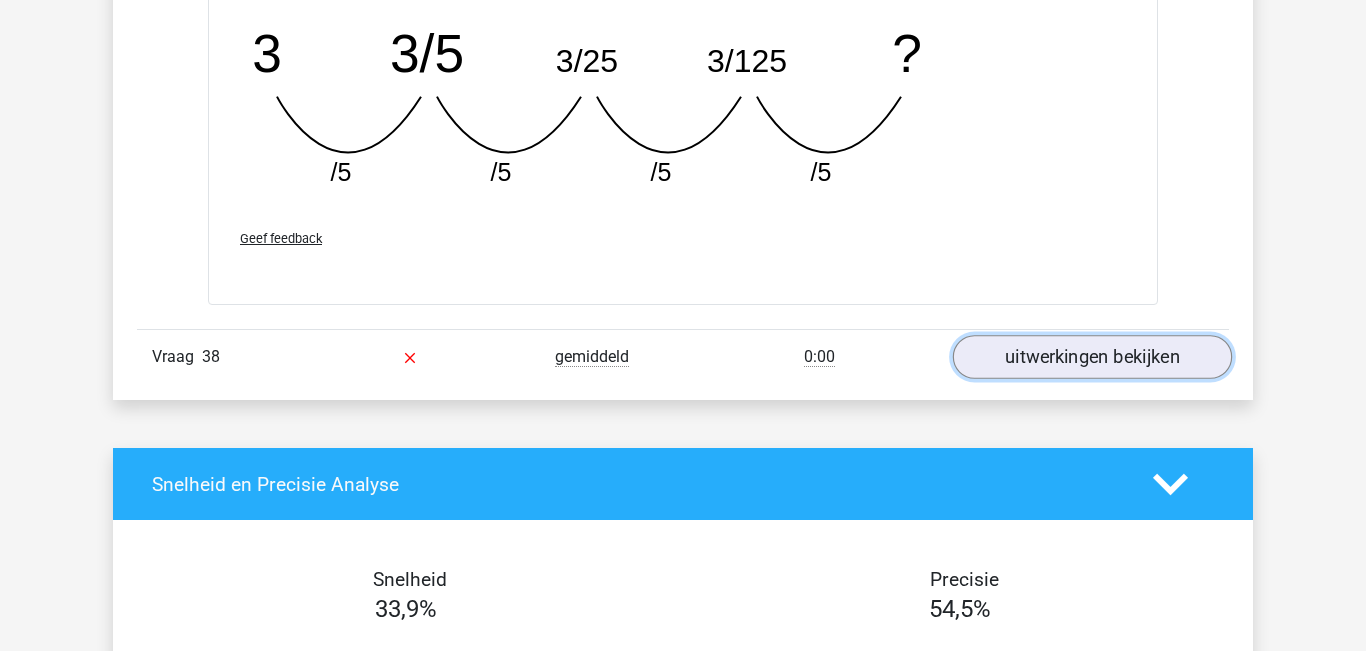 click on "uitwerkingen bekijken" at bounding box center (1092, 357) 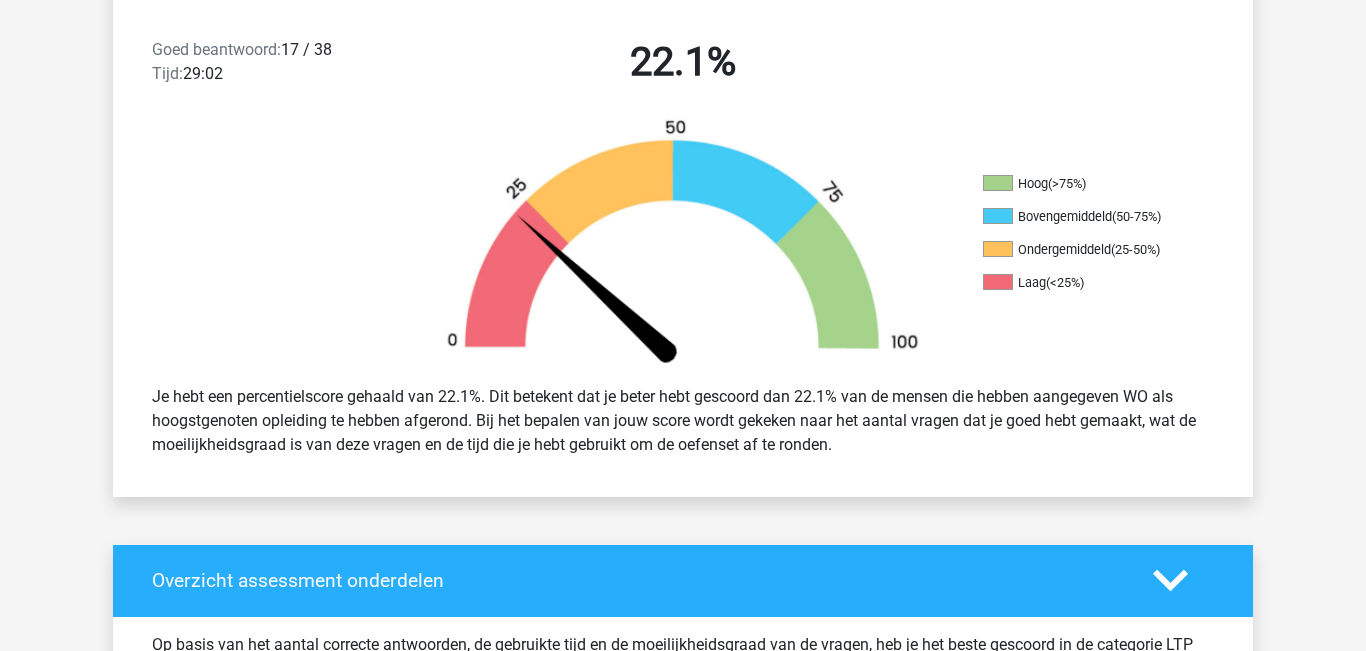 scroll, scrollTop: 0, scrollLeft: 0, axis: both 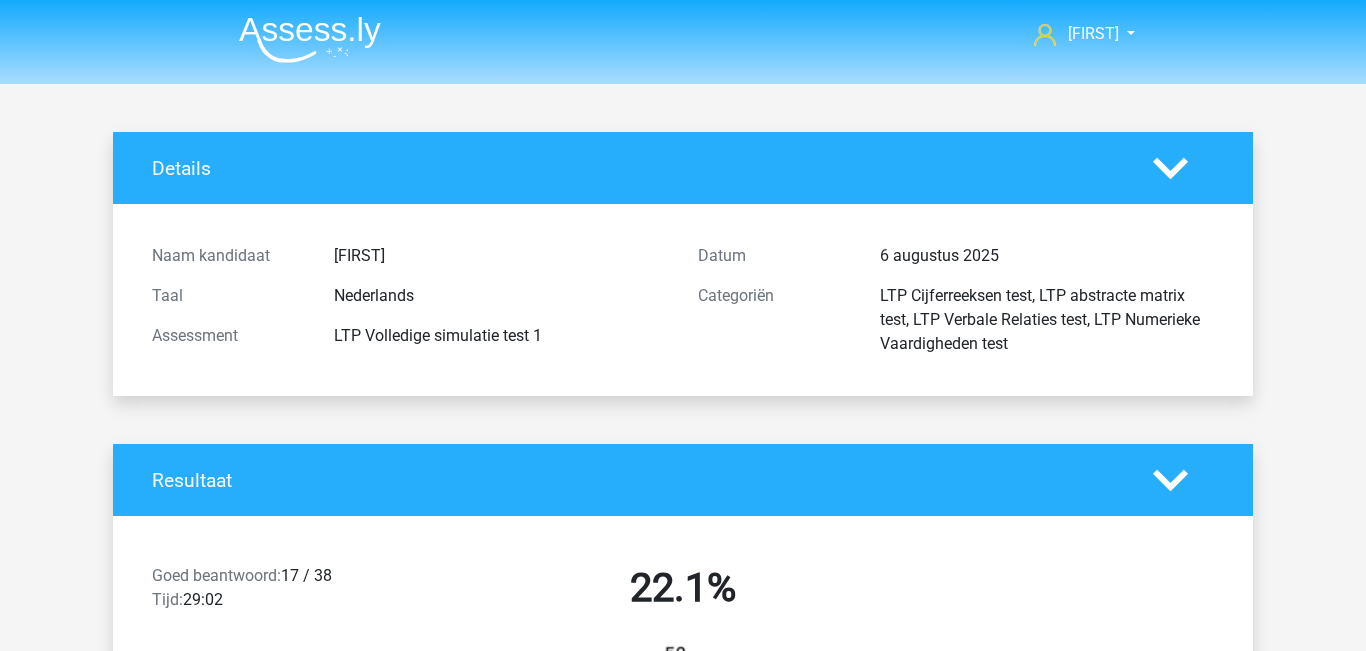 click at bounding box center [310, 39] 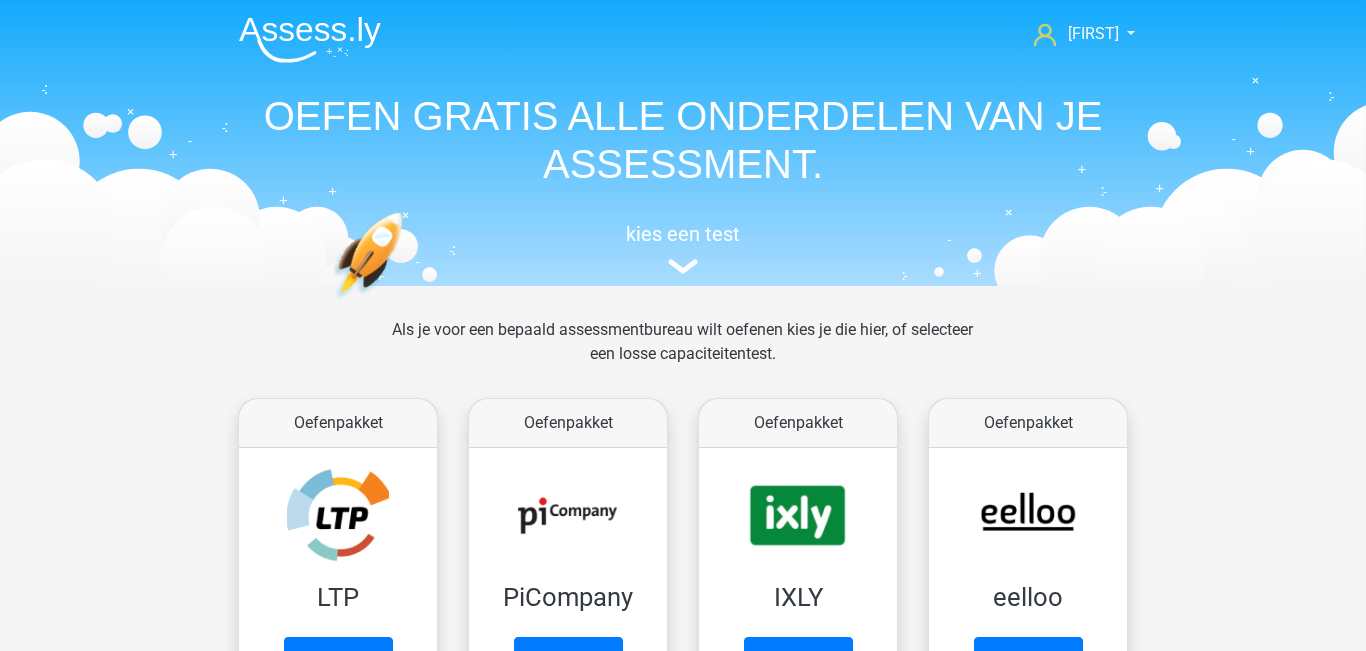 scroll, scrollTop: 261, scrollLeft: 0, axis: vertical 